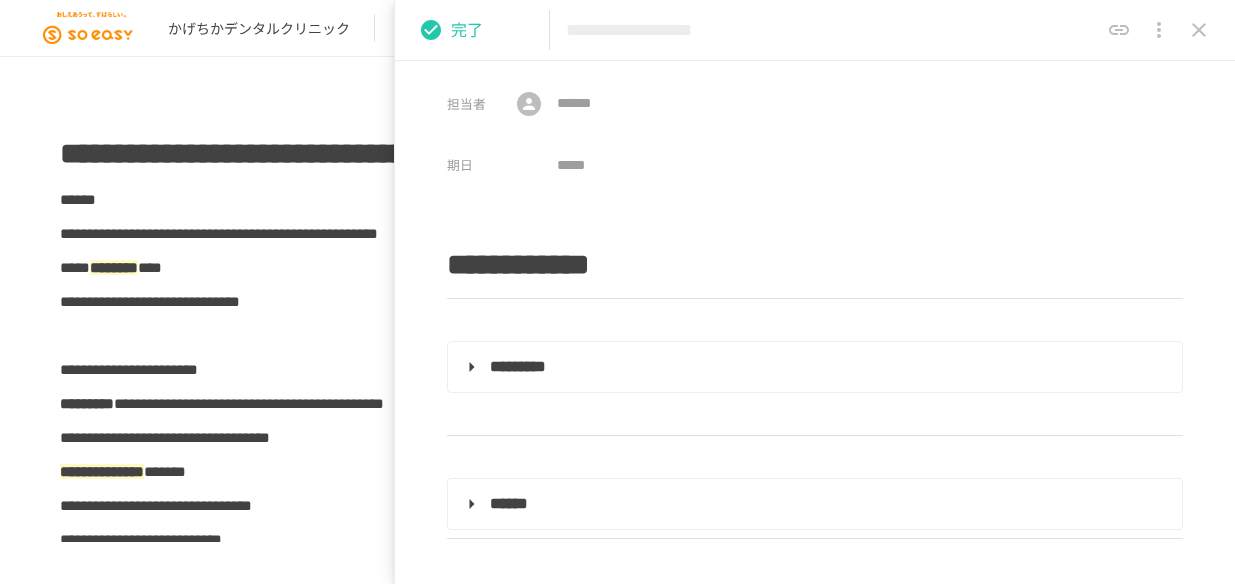 scroll, scrollTop: 0, scrollLeft: 0, axis: both 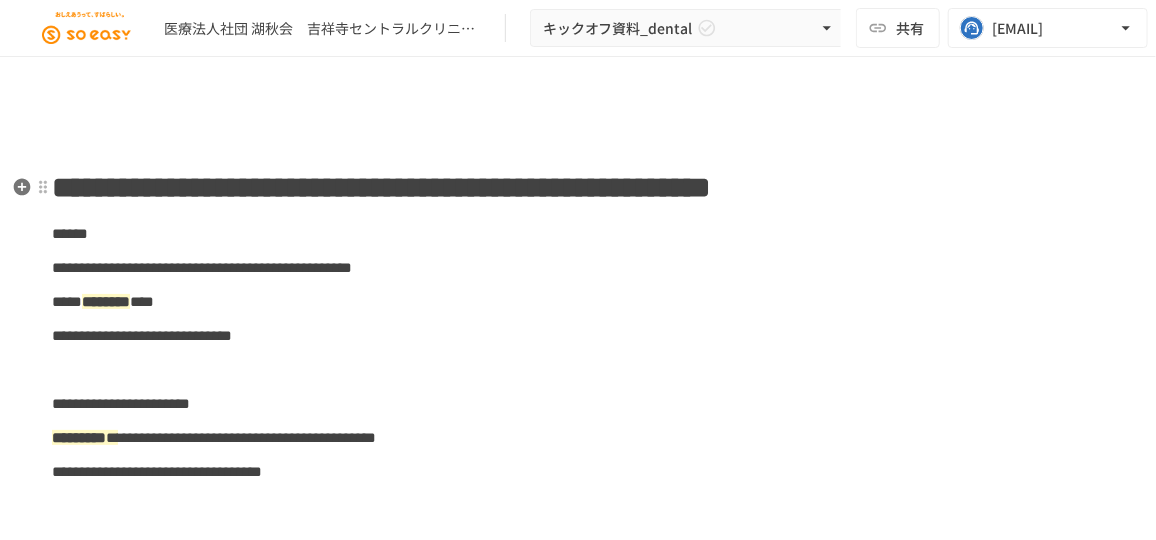 click on "**********" at bounding box center [578, 188] 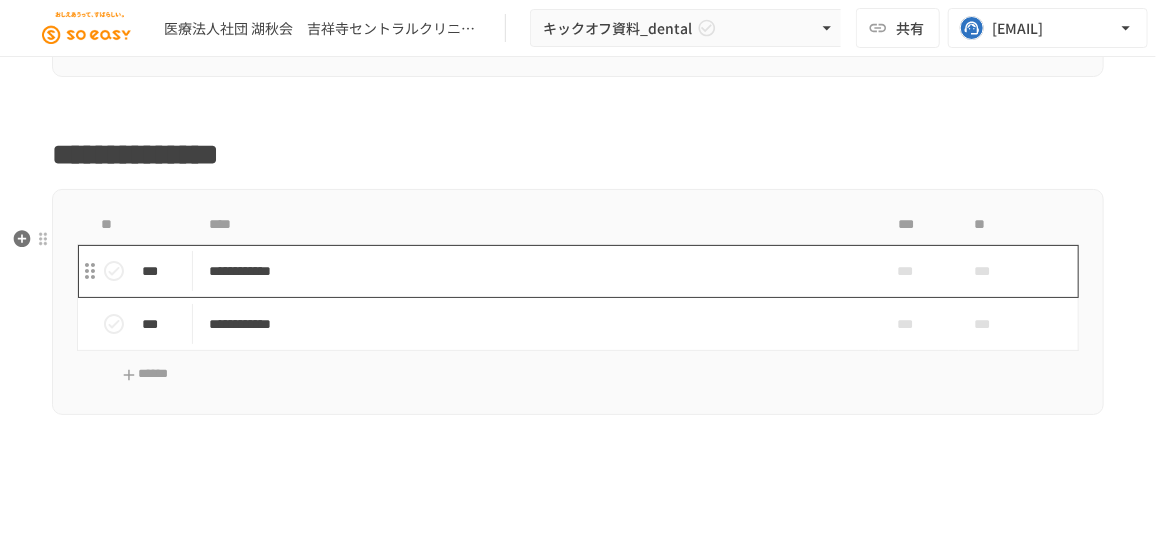 scroll, scrollTop: 2697, scrollLeft: 0, axis: vertical 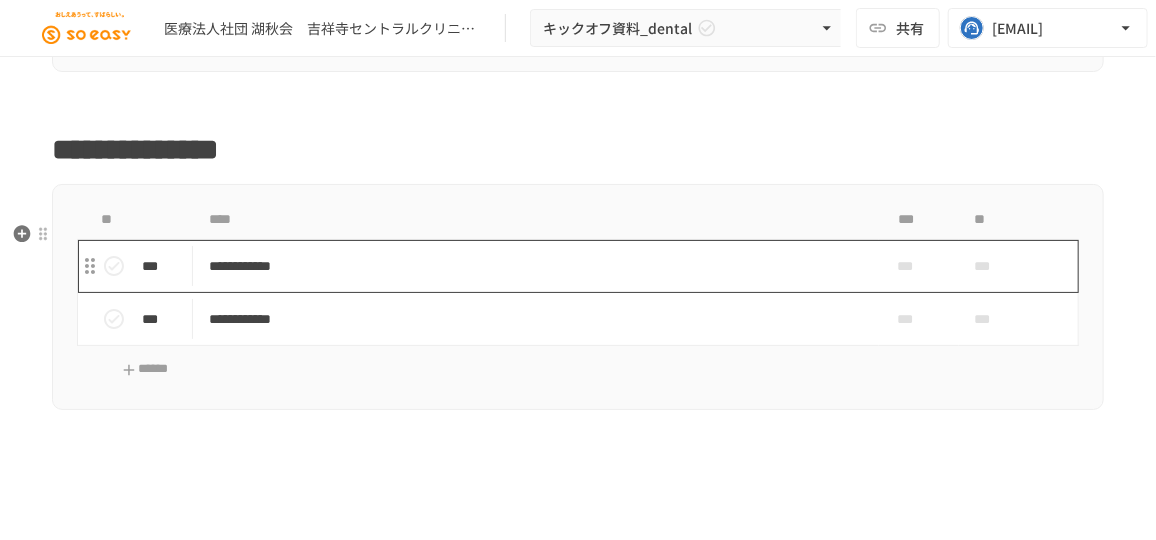 click on "**********" at bounding box center [530, 266] 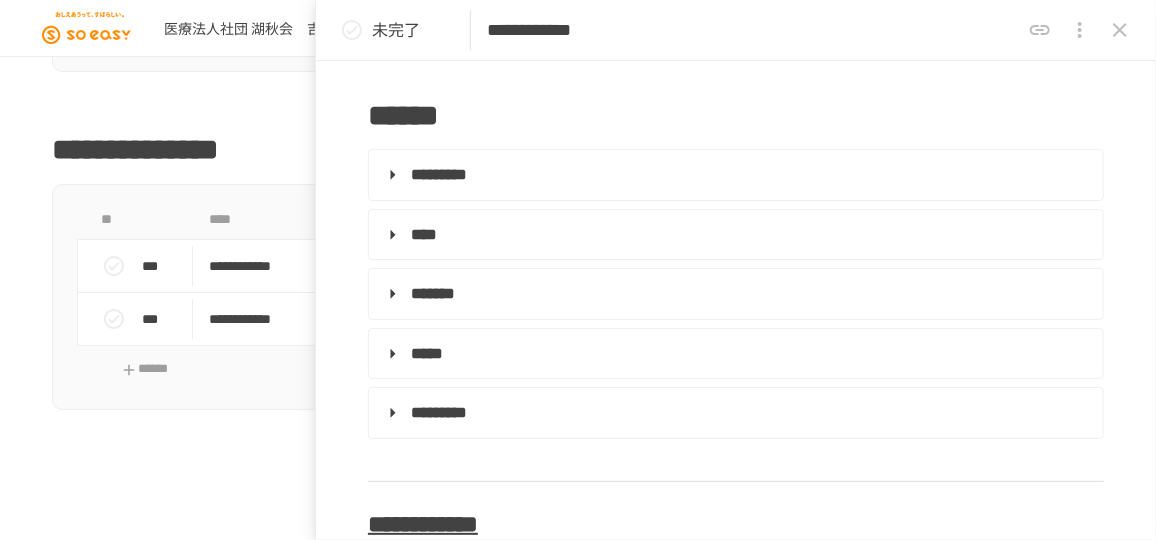 scroll, scrollTop: 363, scrollLeft: 0, axis: vertical 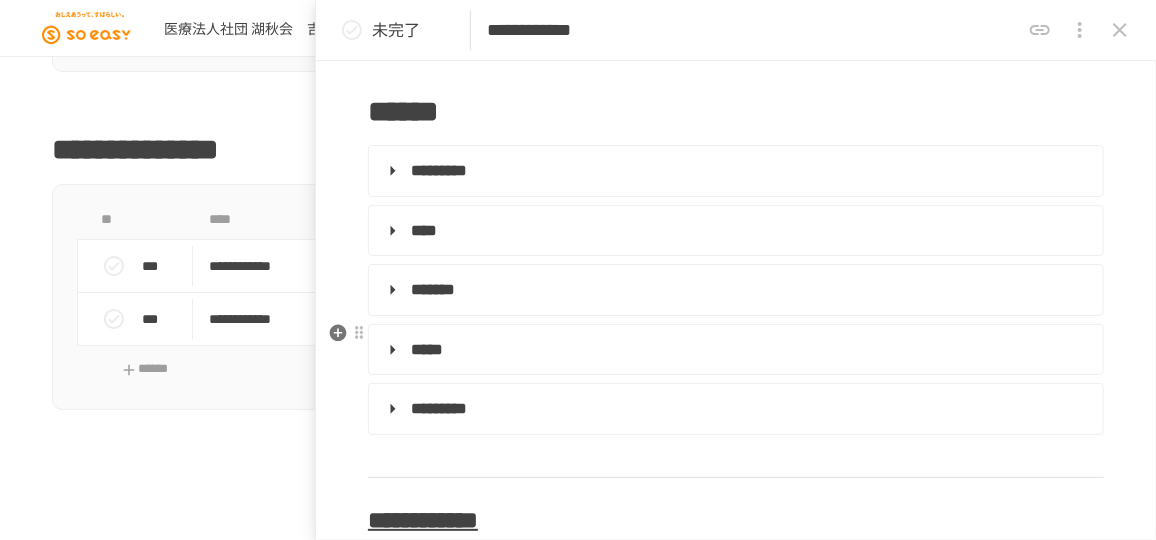 click on "*****" at bounding box center (734, 350) 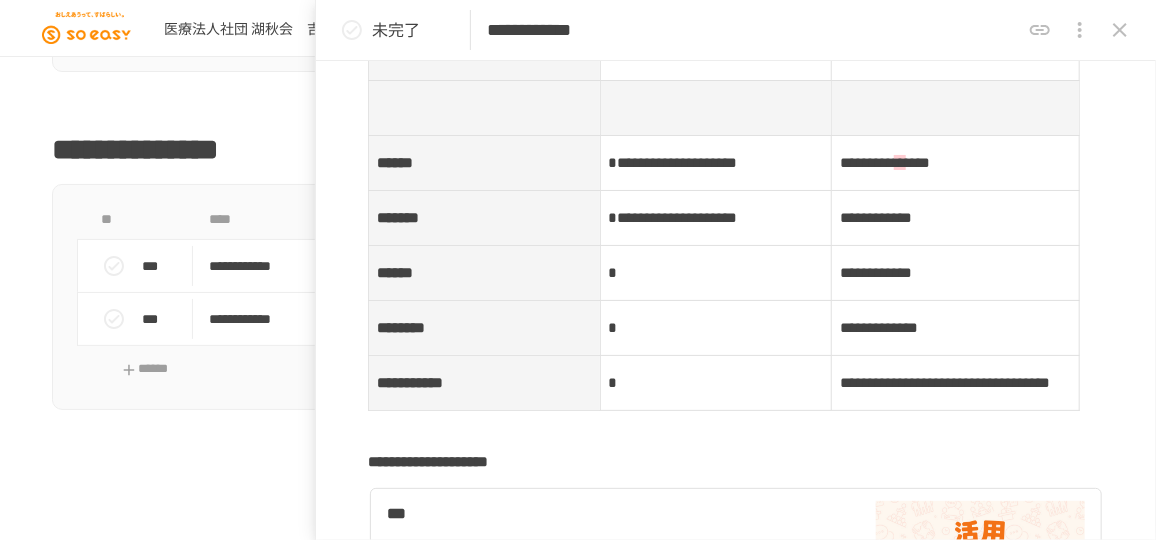 scroll, scrollTop: 1672, scrollLeft: 0, axis: vertical 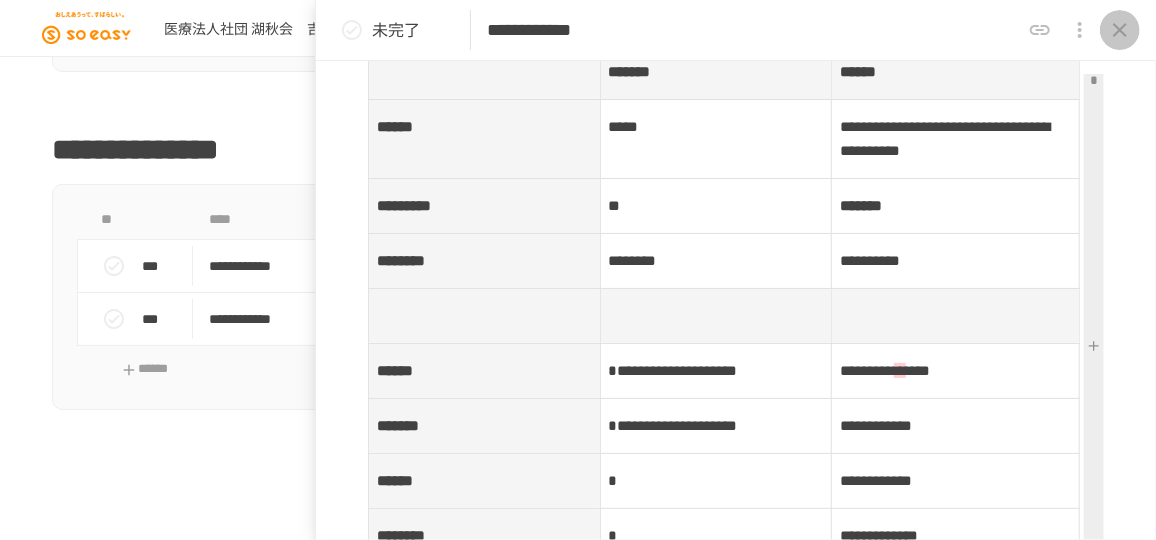 click 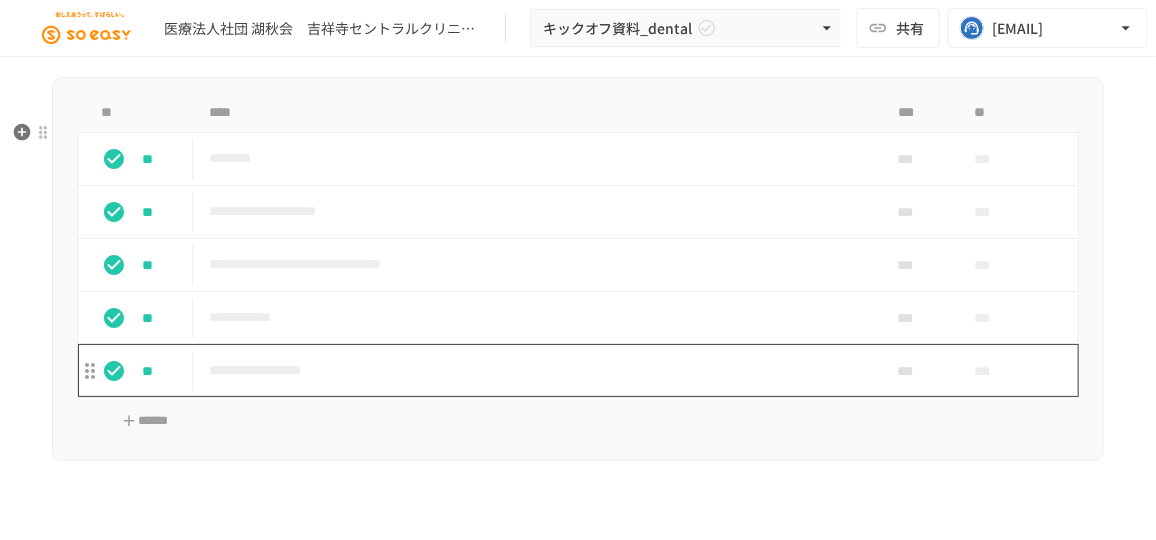 scroll, scrollTop: 1884, scrollLeft: 0, axis: vertical 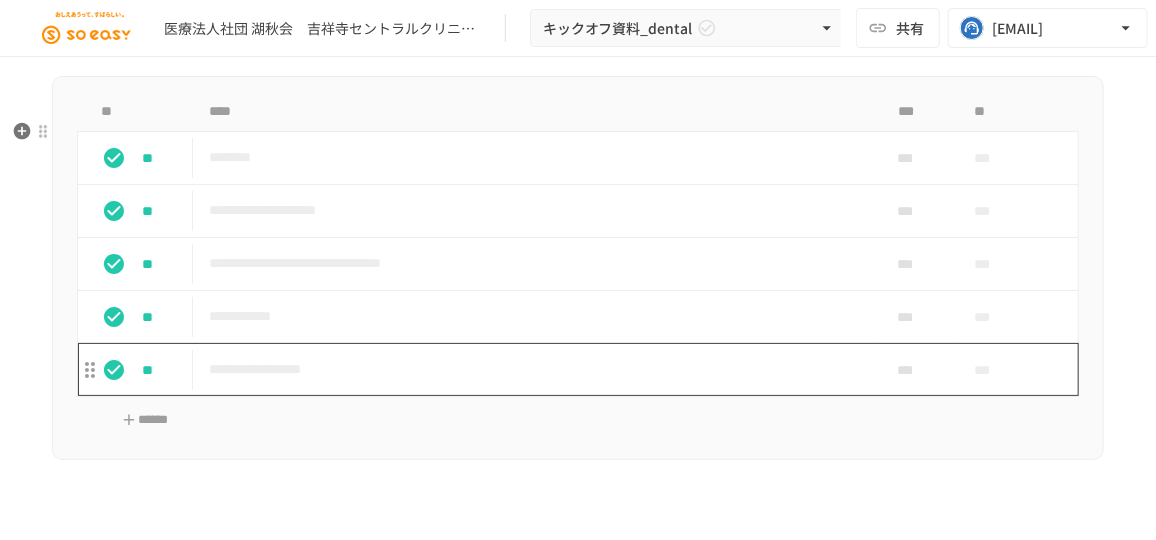click on "**********" at bounding box center [530, 369] 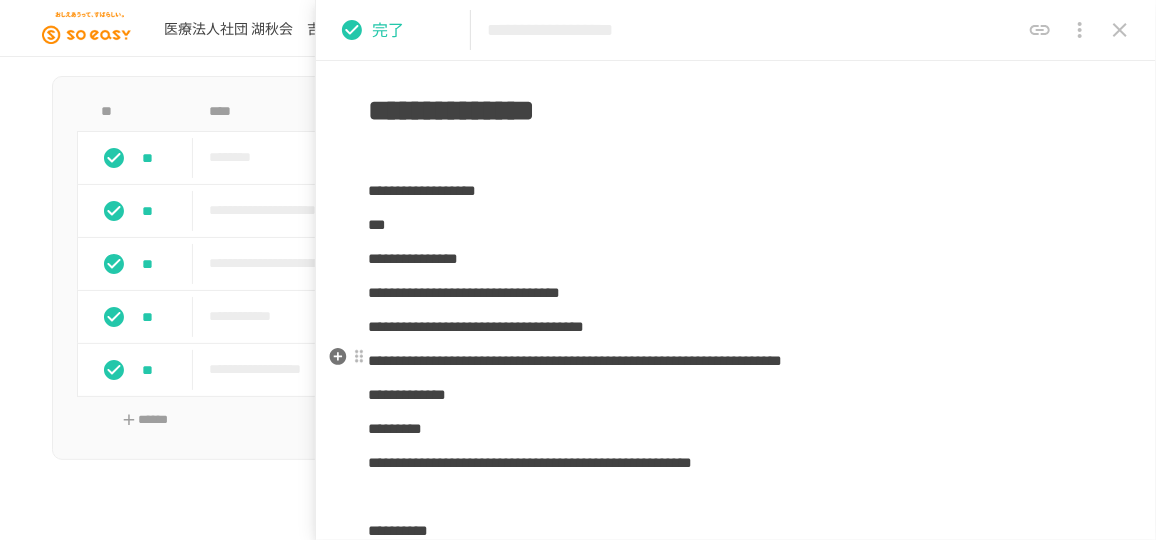 scroll, scrollTop: 818, scrollLeft: 0, axis: vertical 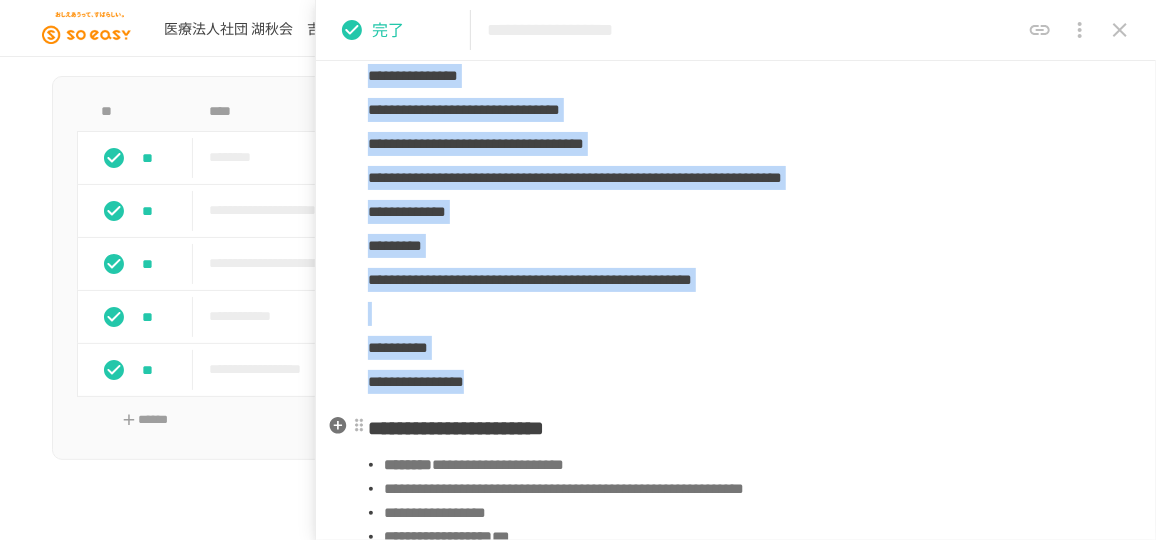 drag, startPoint x: 369, startPoint y: 89, endPoint x: 605, endPoint y: 421, distance: 407.3328 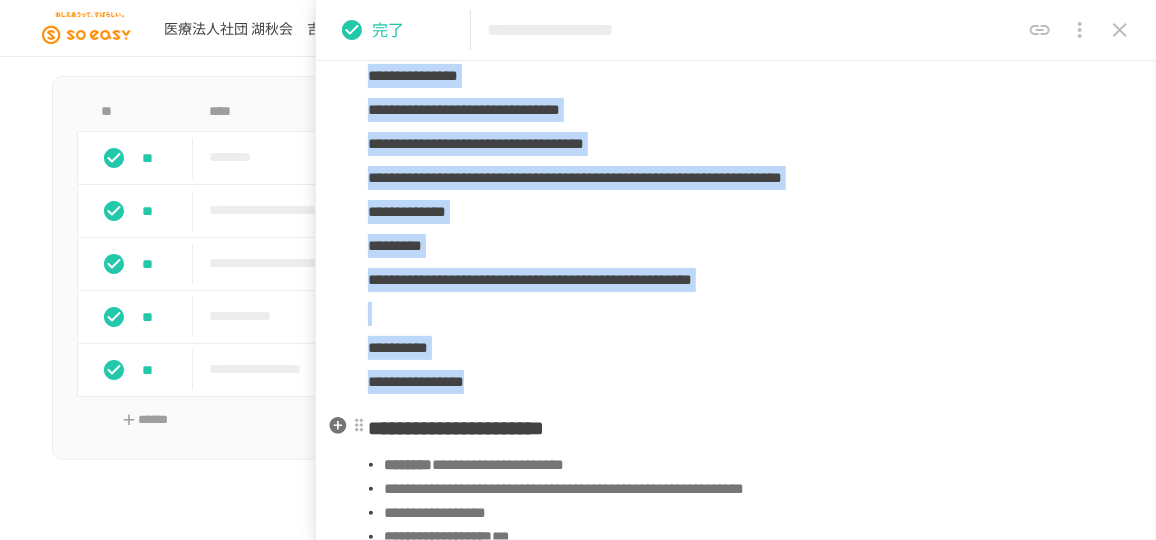 click on "**********" at bounding box center [736, 902] 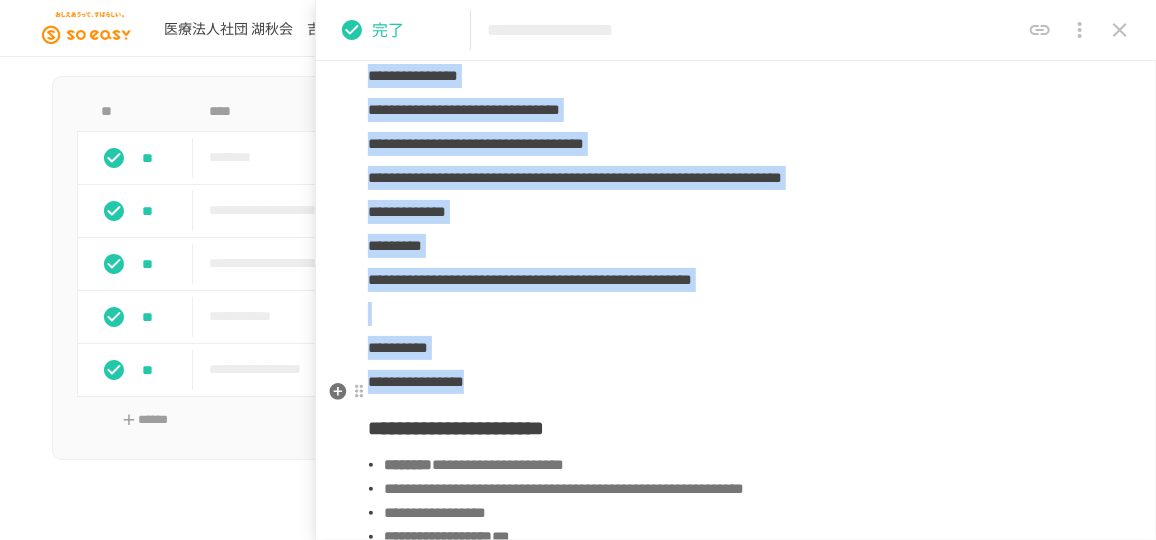copy on "**********" 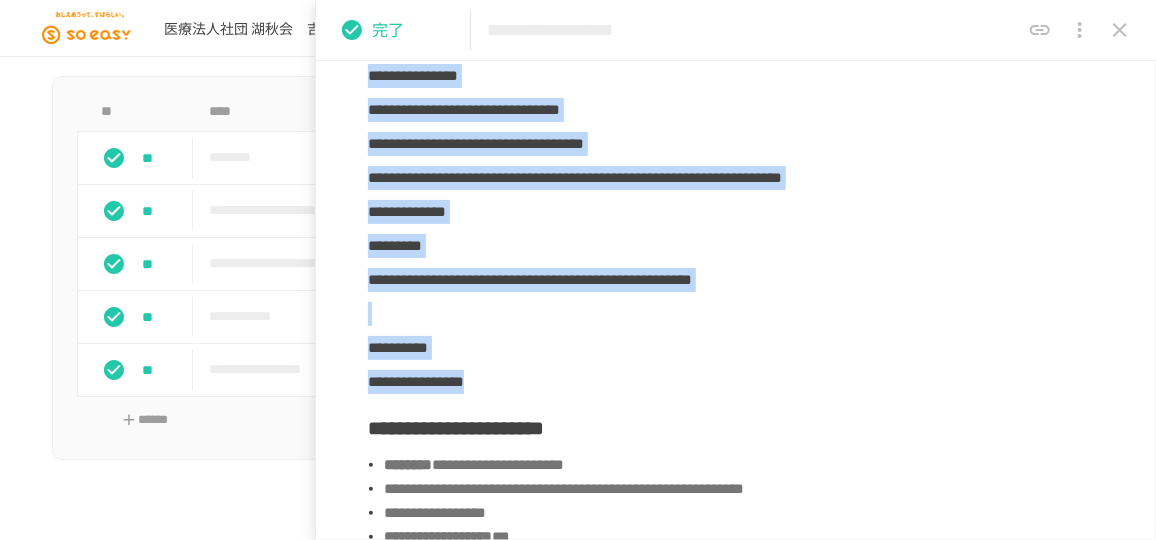 click 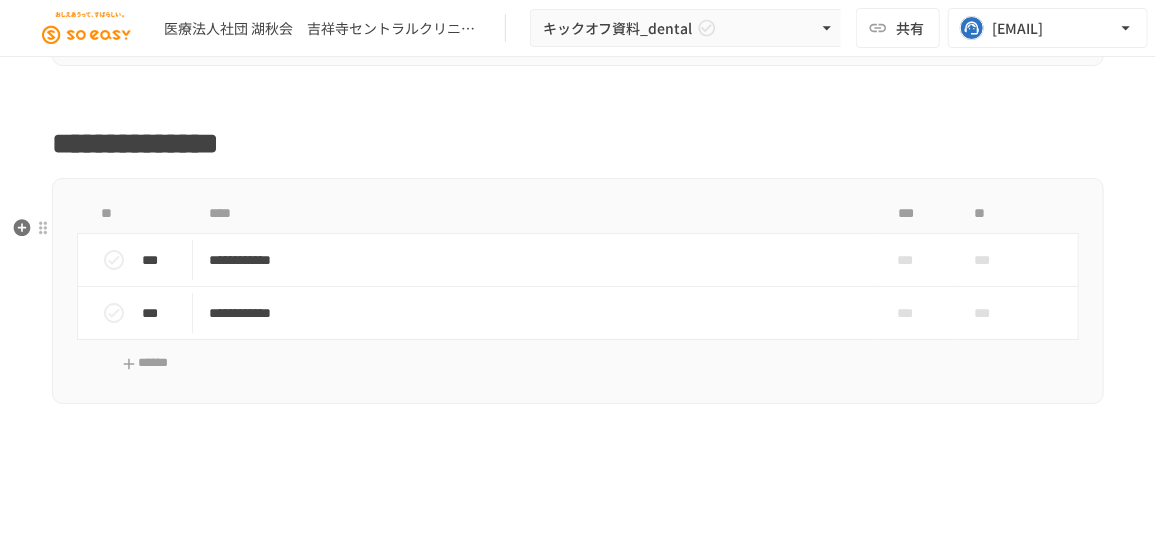 scroll, scrollTop: 2612, scrollLeft: 0, axis: vertical 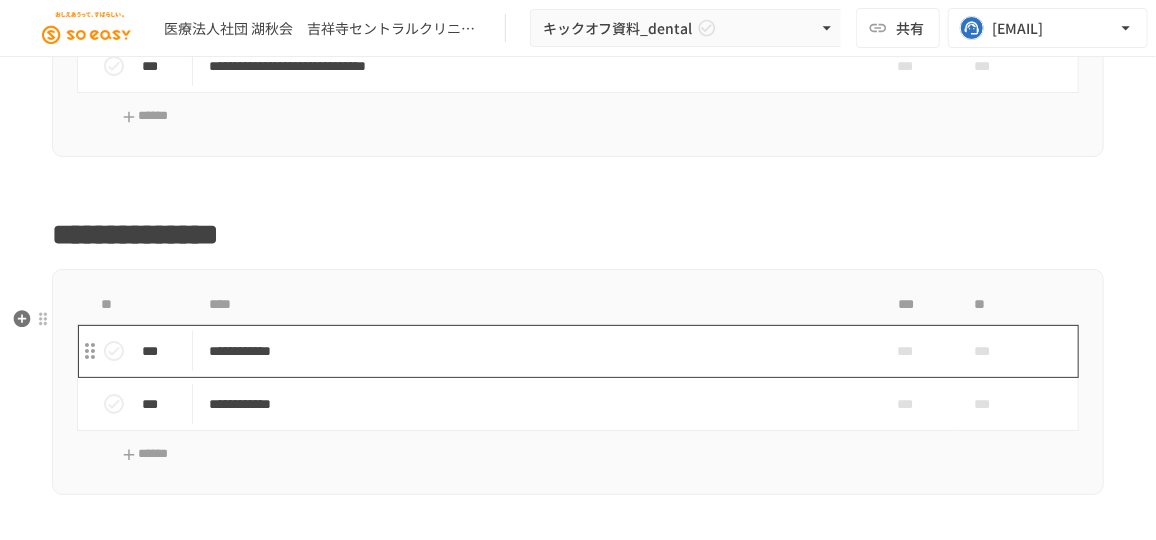 click on "**********" at bounding box center (536, 351) 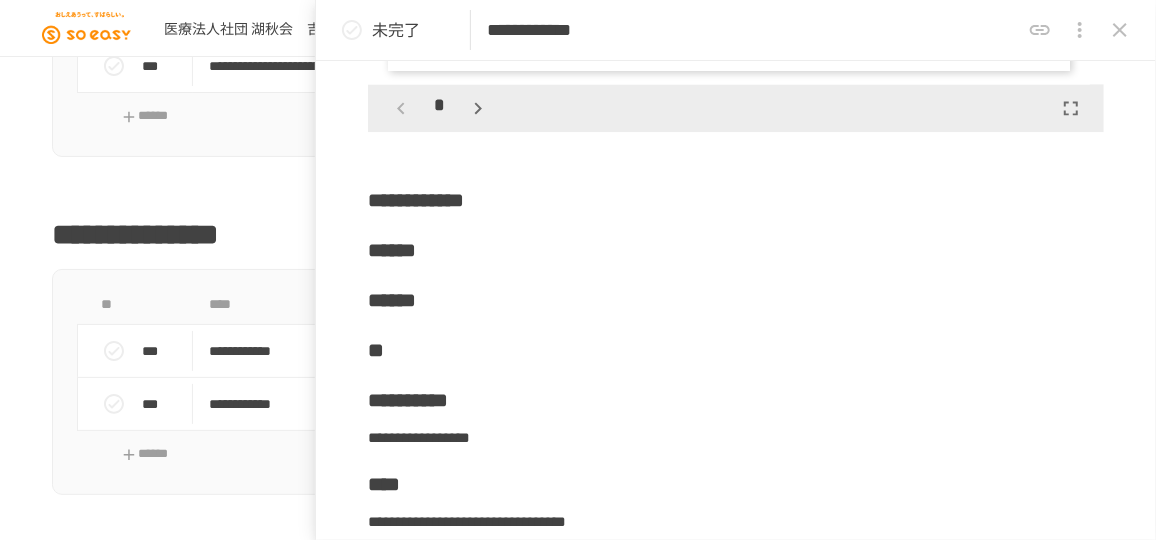 scroll, scrollTop: 5181, scrollLeft: 0, axis: vertical 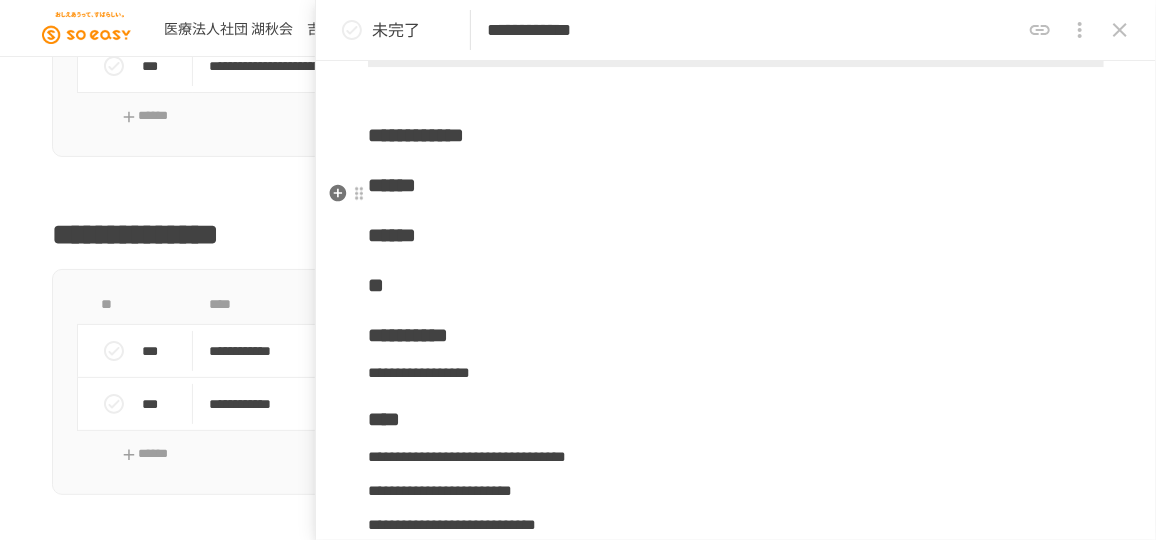 click at bounding box center (736, 89) 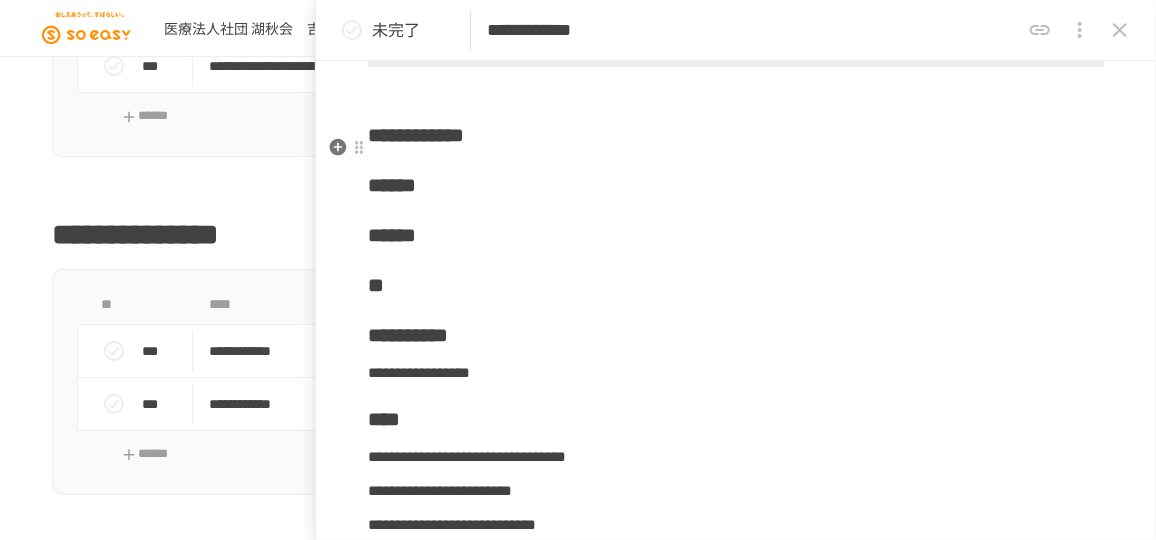 scroll, scrollTop: 5221, scrollLeft: 0, axis: vertical 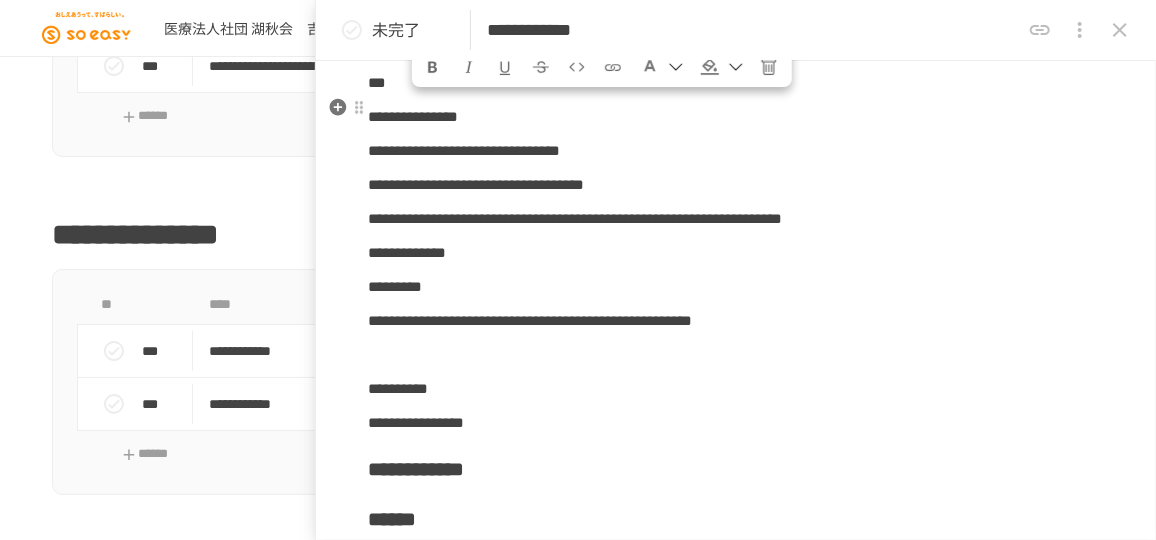 drag, startPoint x: 550, startPoint y: 107, endPoint x: 419, endPoint y: 115, distance: 131.24405 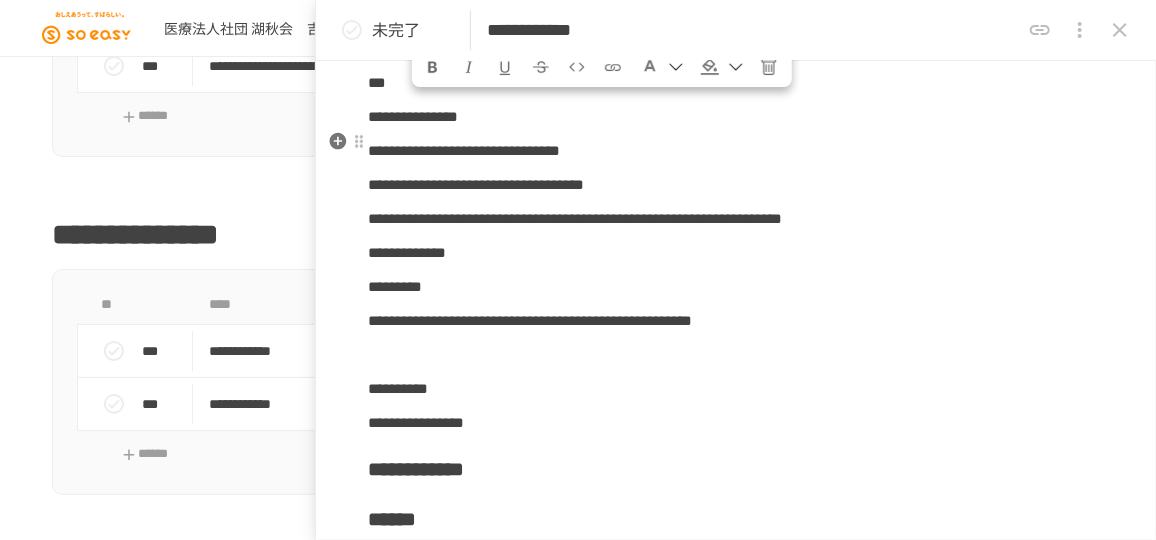 drag, startPoint x: 463, startPoint y: 153, endPoint x: 468, endPoint y: 165, distance: 13 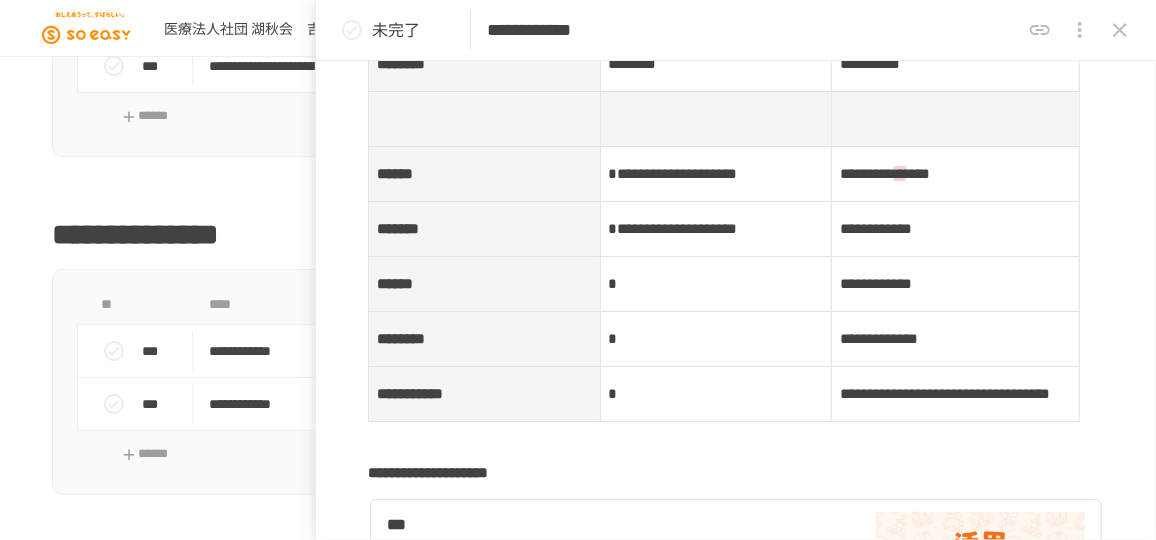 scroll, scrollTop: 1584, scrollLeft: 0, axis: vertical 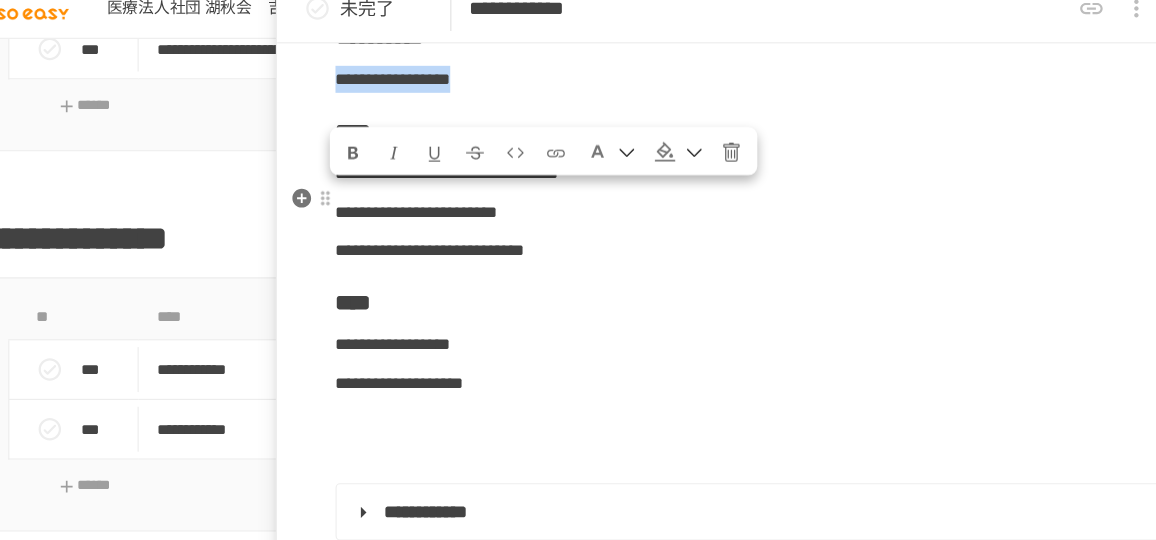 drag, startPoint x: 629, startPoint y: 199, endPoint x: 374, endPoint y: 201, distance: 255.00784 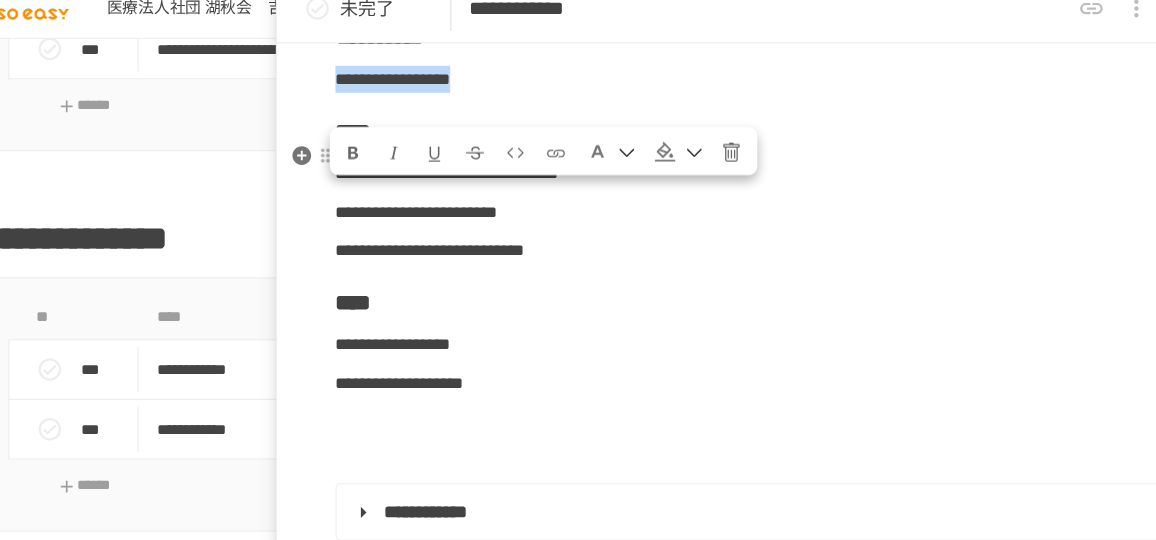 click at bounding box center [384, 159] 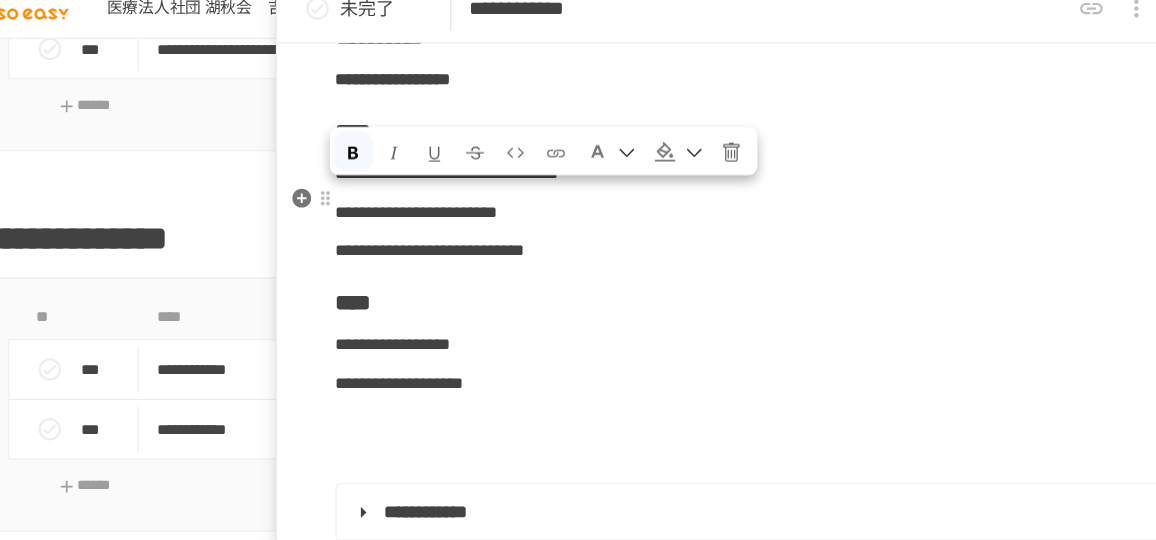 click on "**********" at bounding box center (736, 93) 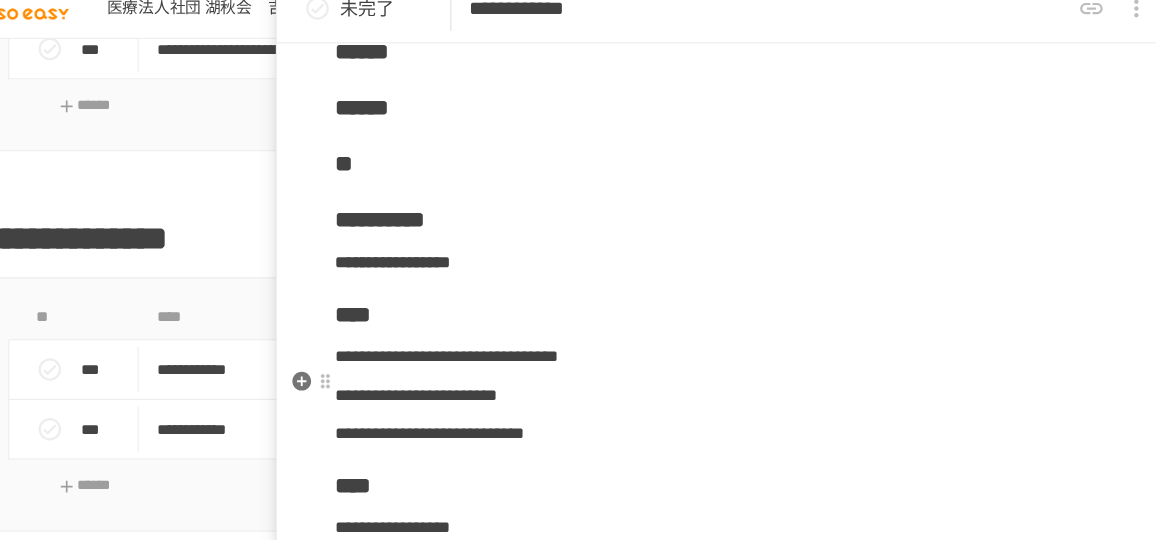 scroll, scrollTop: 5718, scrollLeft: 0, axis: vertical 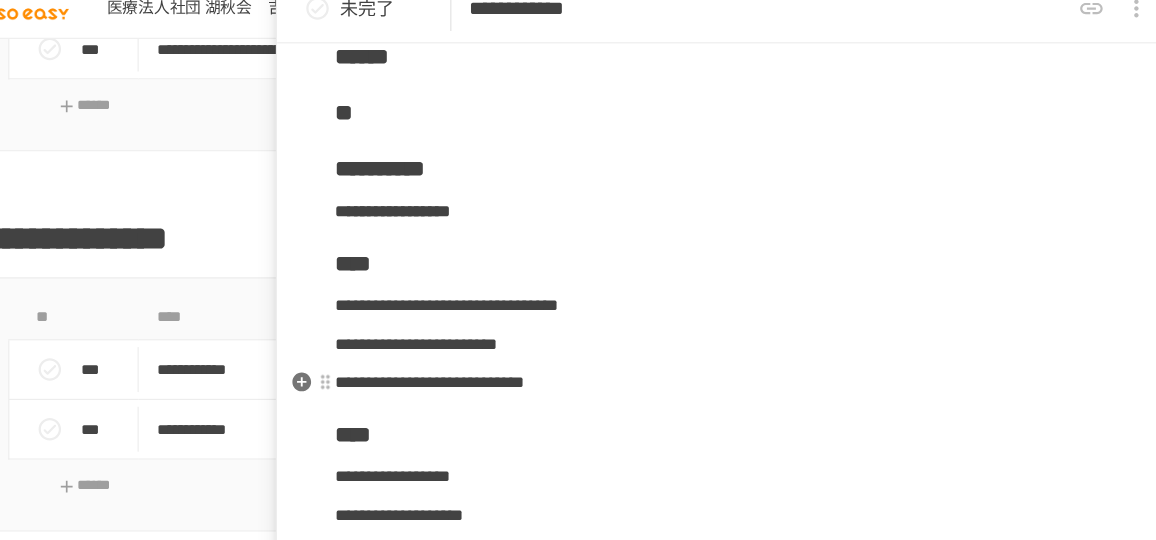 click on "****" at bounding box center (736, 256) 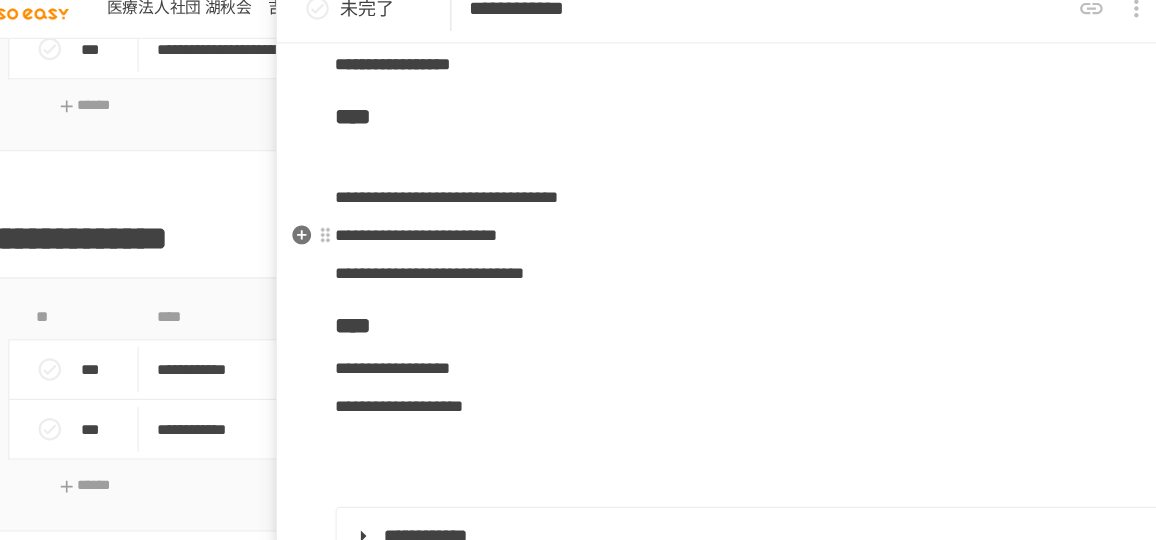 scroll, scrollTop: 5849, scrollLeft: 0, axis: vertical 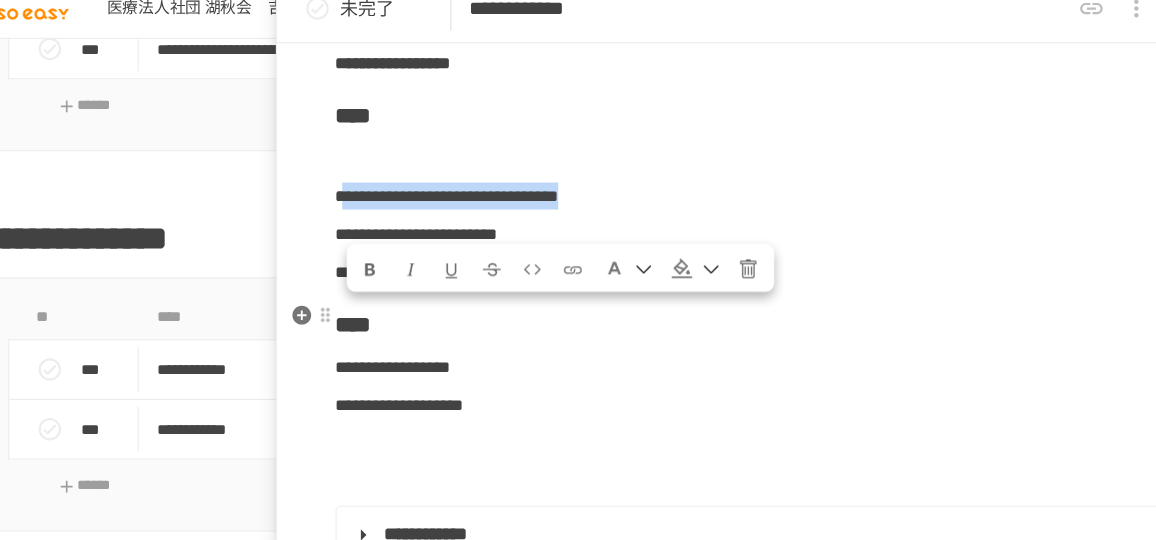 drag, startPoint x: 857, startPoint y: 299, endPoint x: 388, endPoint y: 307, distance: 469.06824 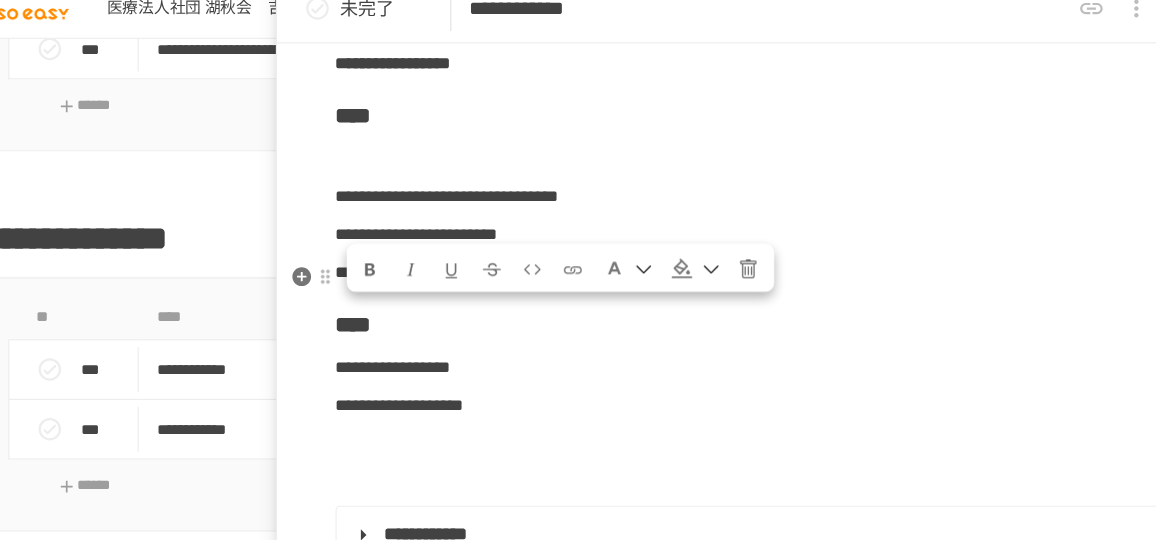 click at bounding box center (736, 163) 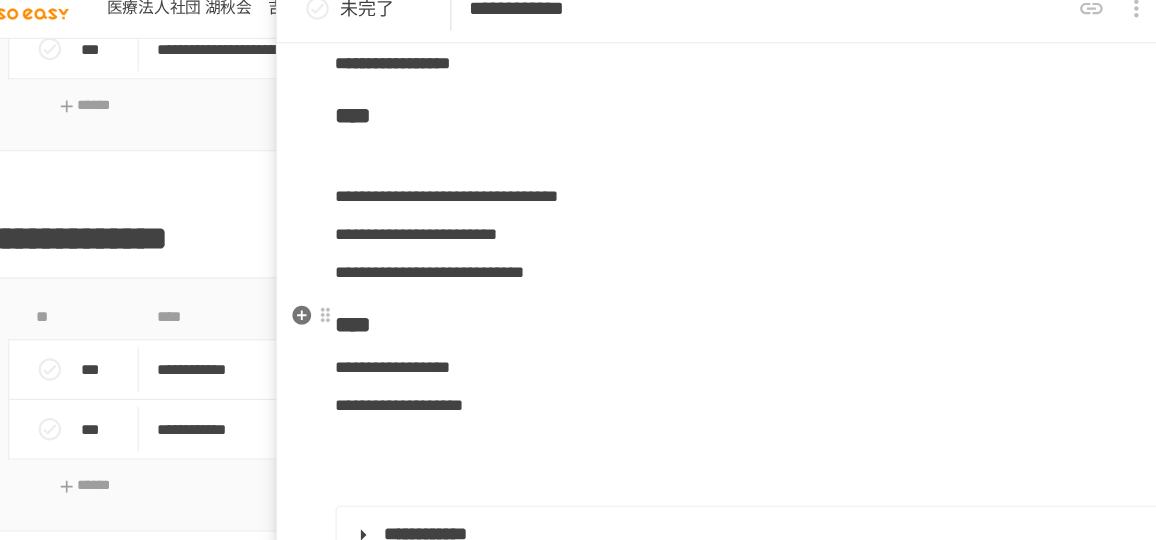 click on "**********" at bounding box center [467, 196] 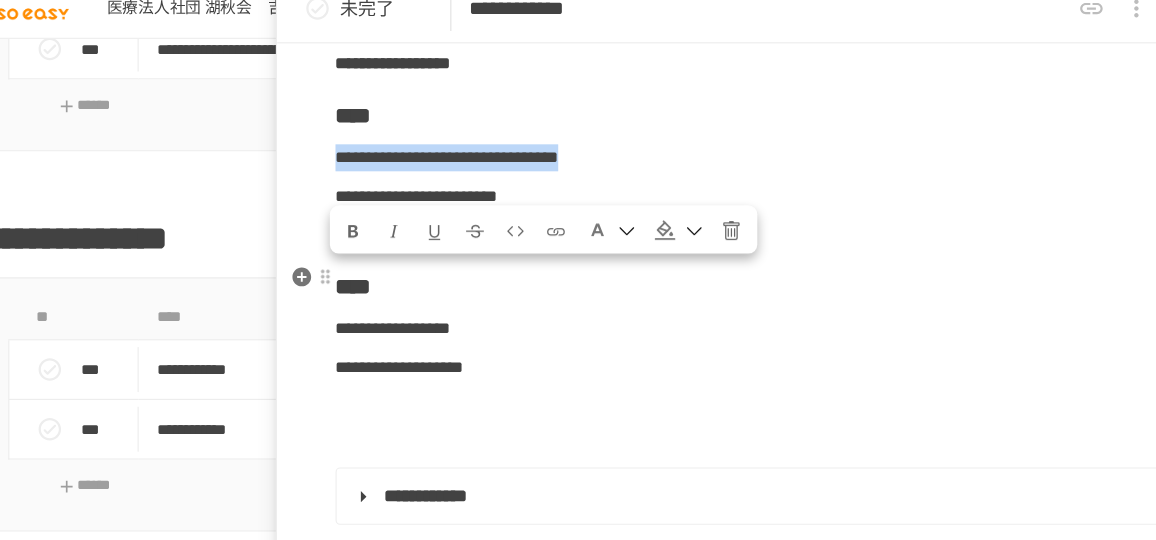 drag, startPoint x: 857, startPoint y: 268, endPoint x: 375, endPoint y: 270, distance: 482.00415 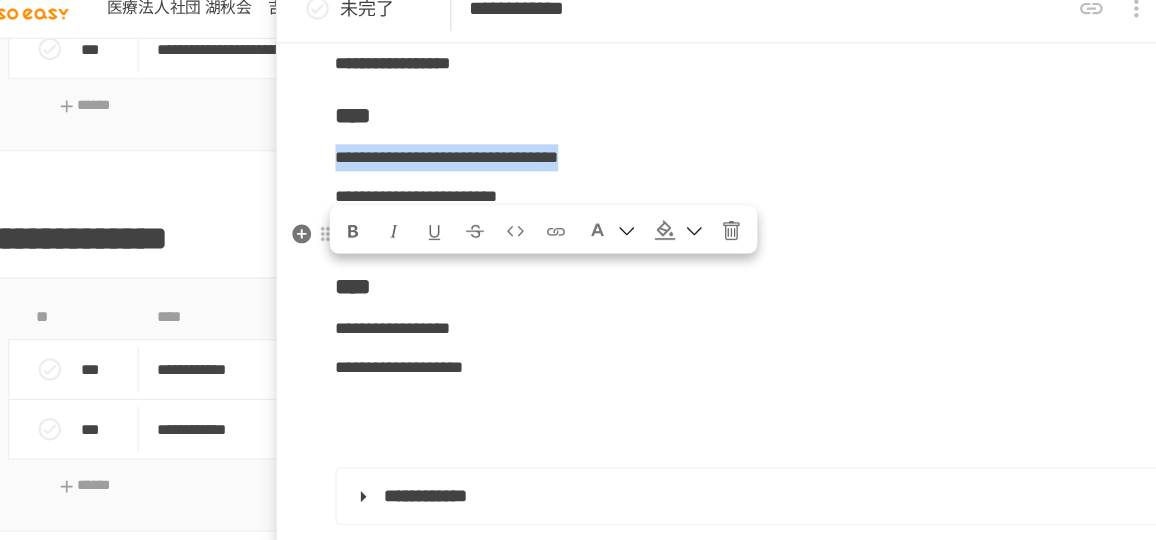 click at bounding box center [384, 229] 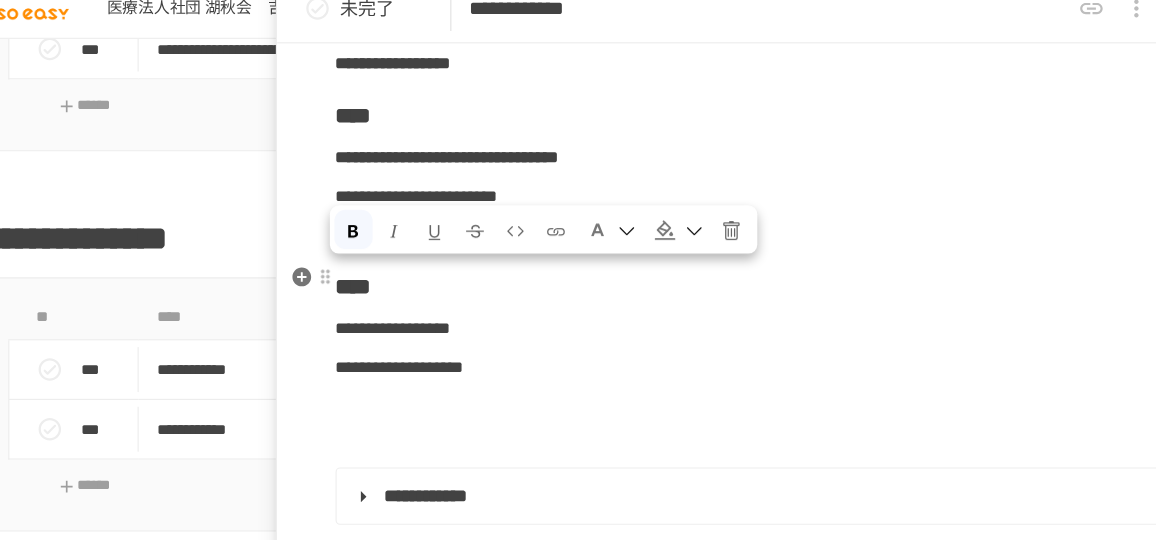 click on "**********" at bounding box center (467, 162) 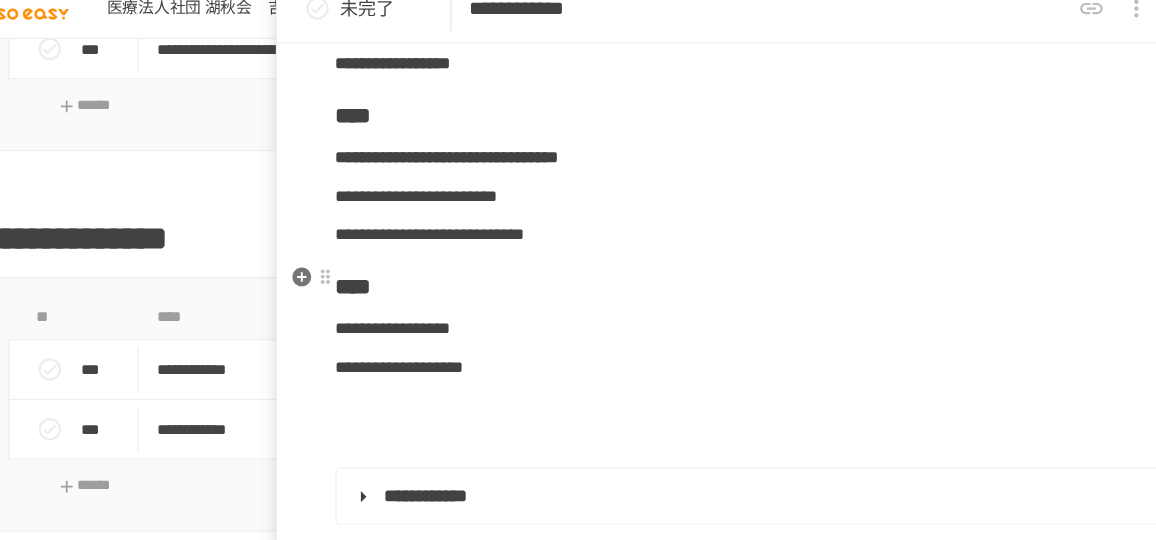 click on "**********" at bounding box center [736, 163] 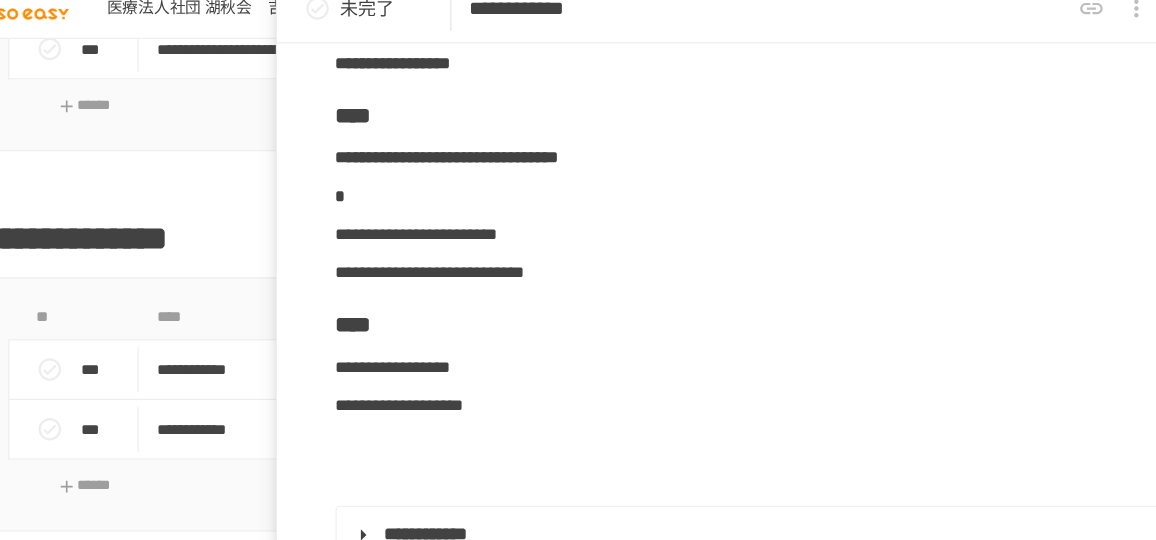 type 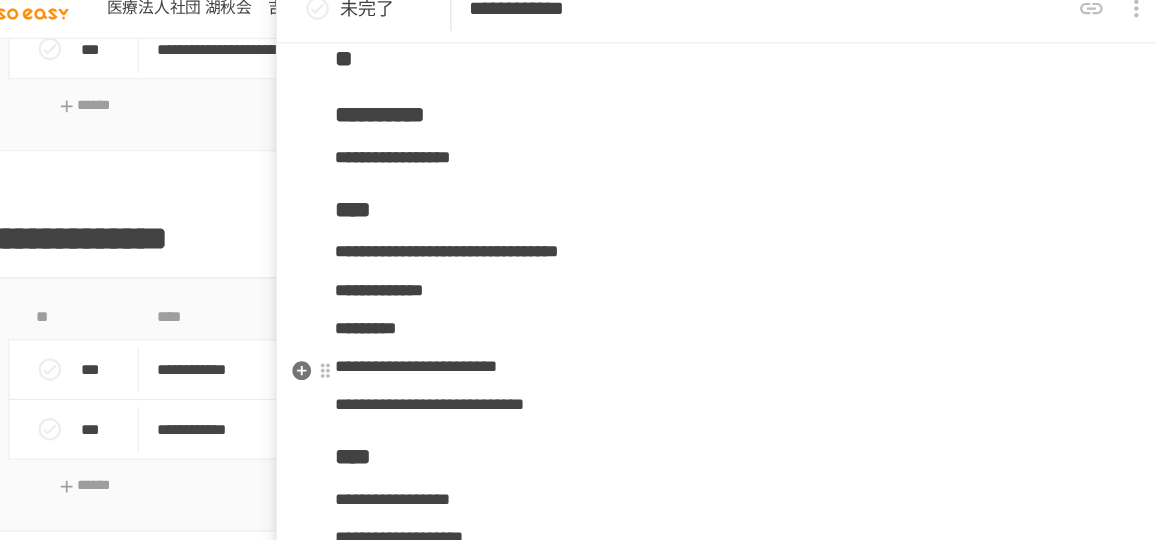scroll, scrollTop: 5764, scrollLeft: 0, axis: vertical 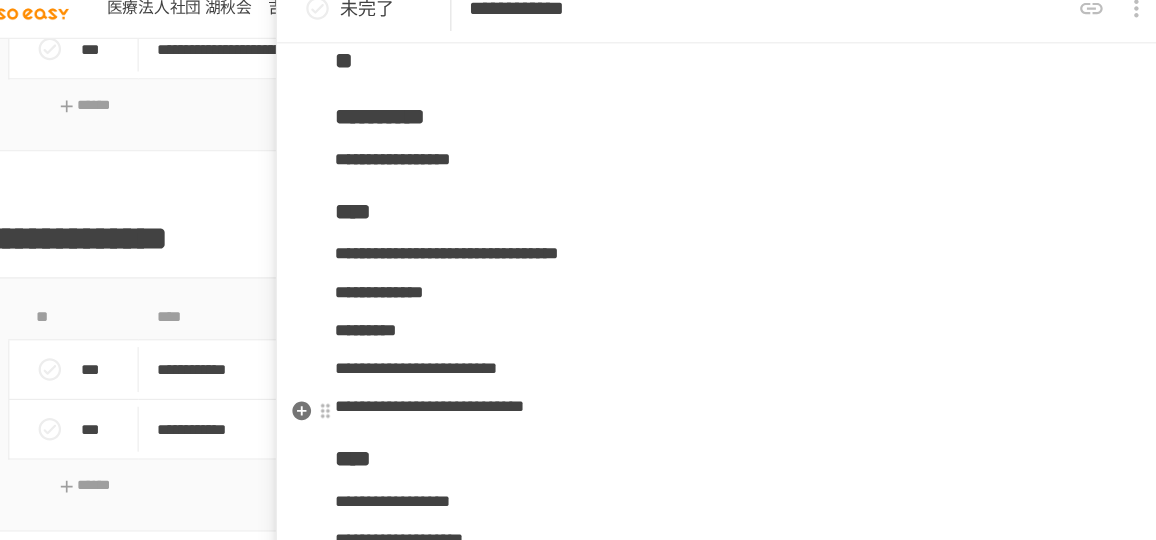 click on "**********" at bounding box center (736, 282) 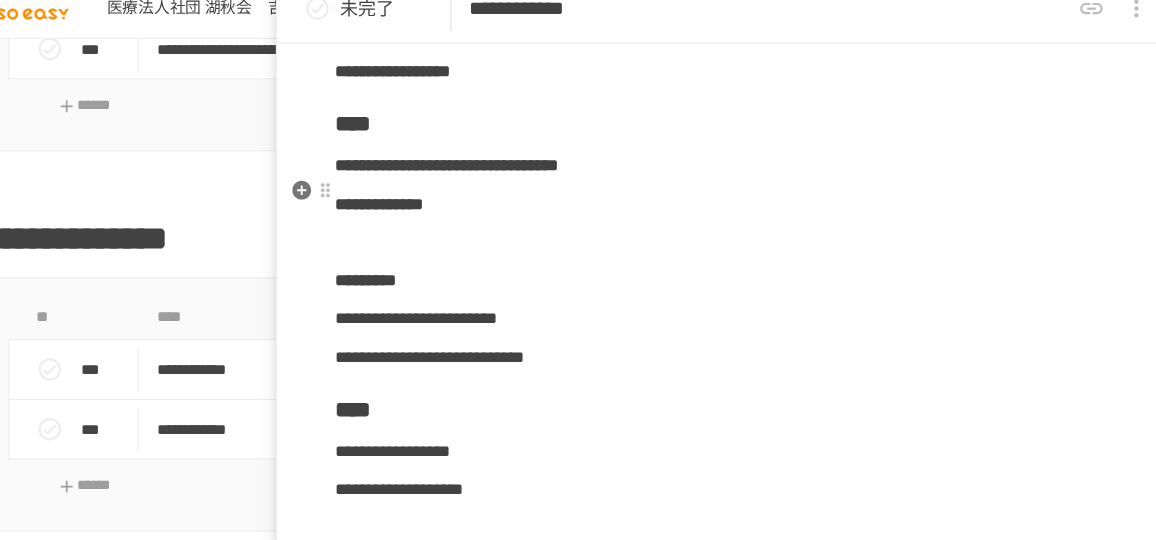 scroll, scrollTop: 5843, scrollLeft: 0, axis: vertical 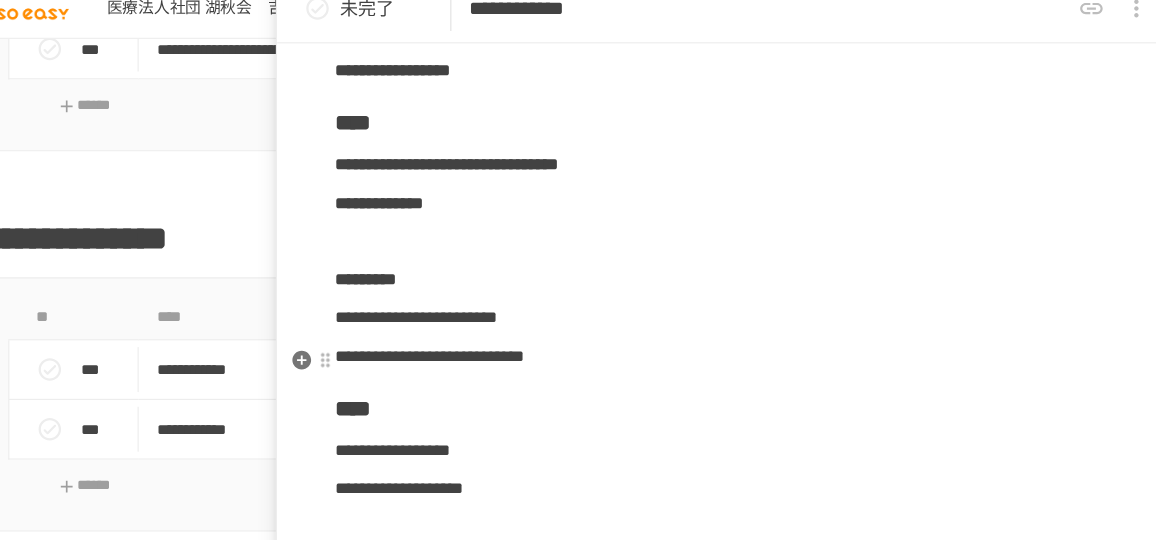 click on "**********" at bounding box center (736, 1302) 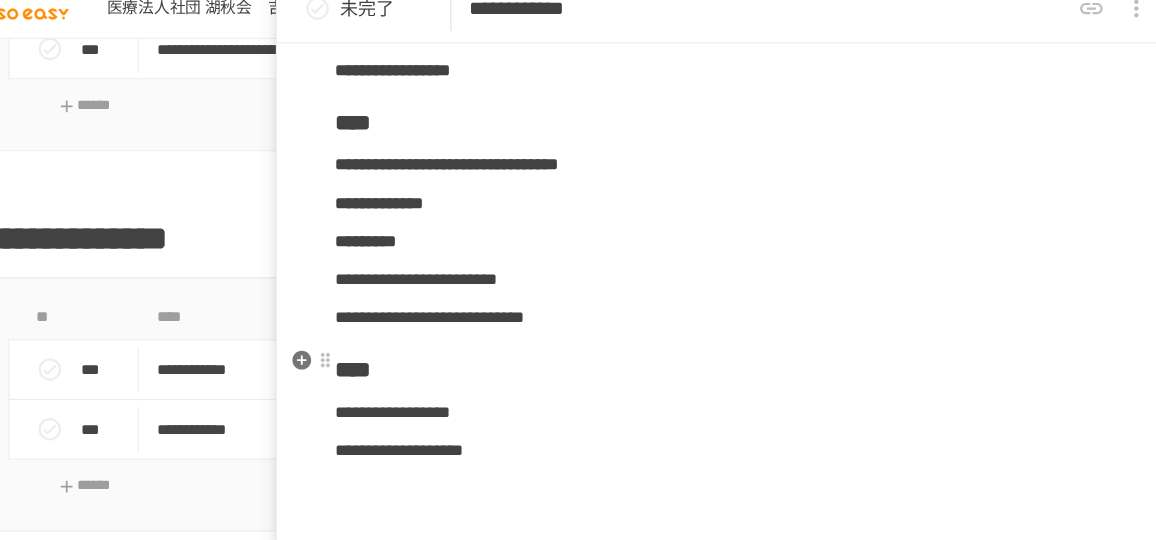 click on "*********" at bounding box center [736, 237] 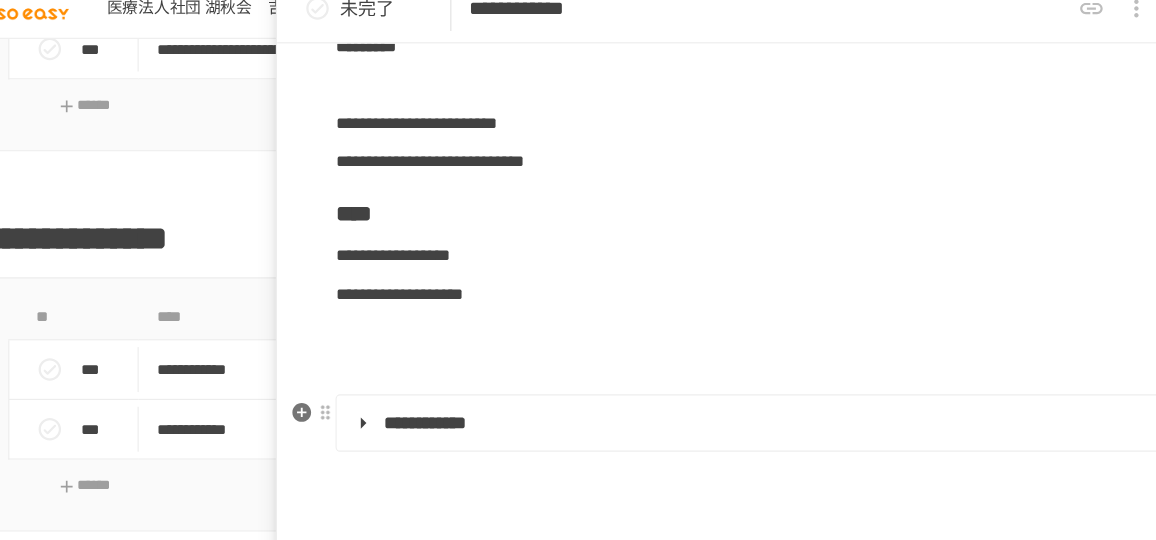 scroll, scrollTop: 6086, scrollLeft: 0, axis: vertical 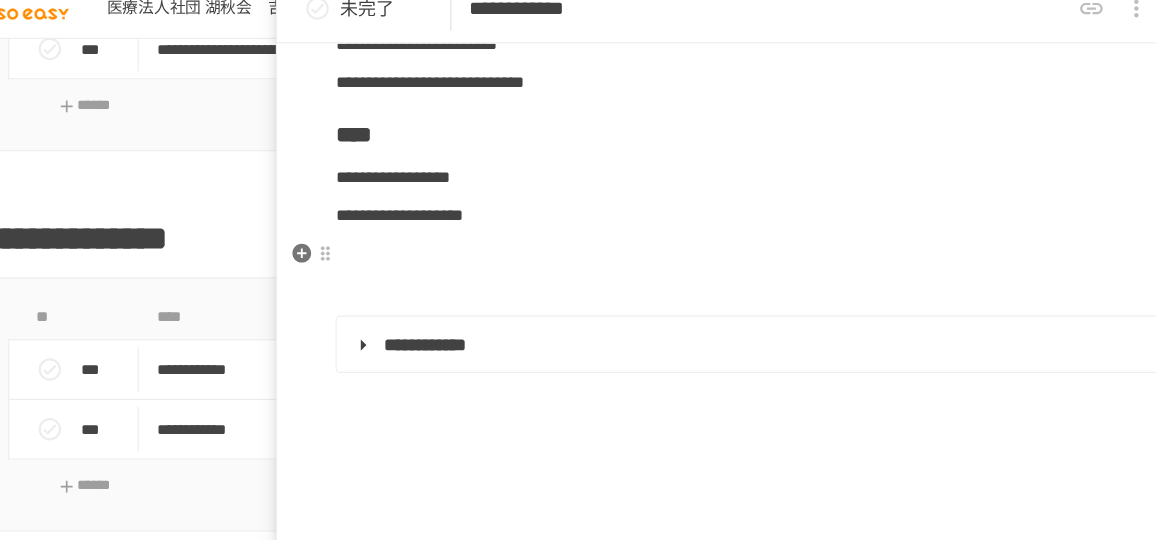 click on "****" at bounding box center [736, 142] 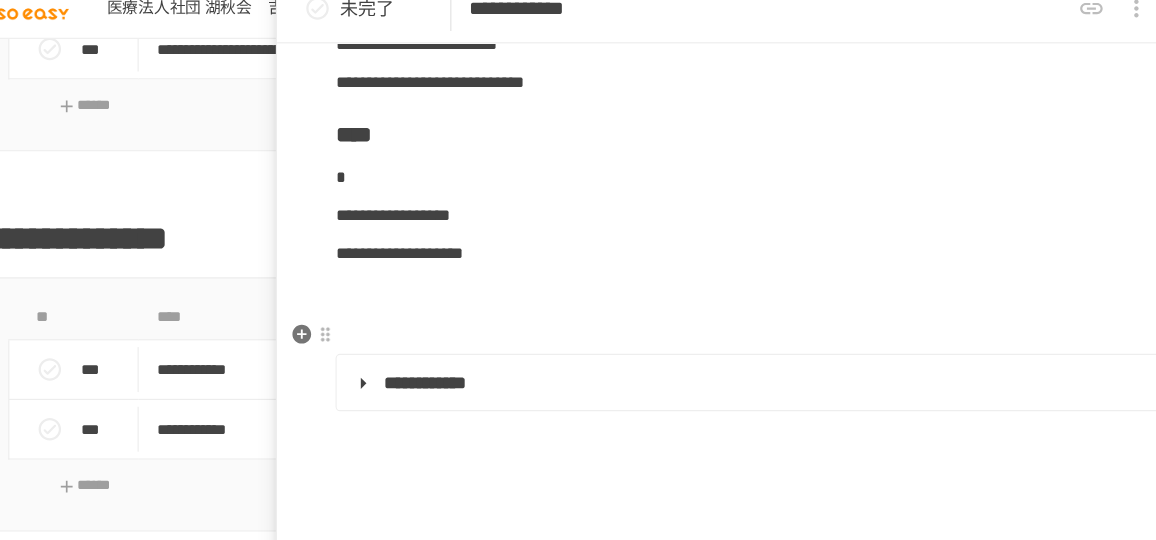 click on "**********" at bounding box center (419, 213) 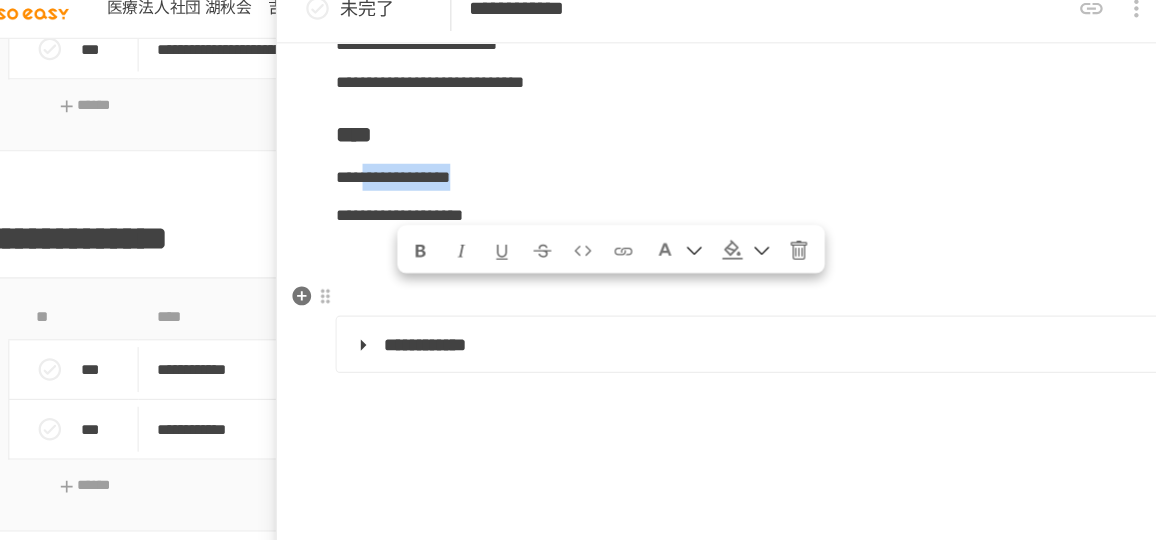 drag, startPoint x: 431, startPoint y: 284, endPoint x: 625, endPoint y: 286, distance: 194.01031 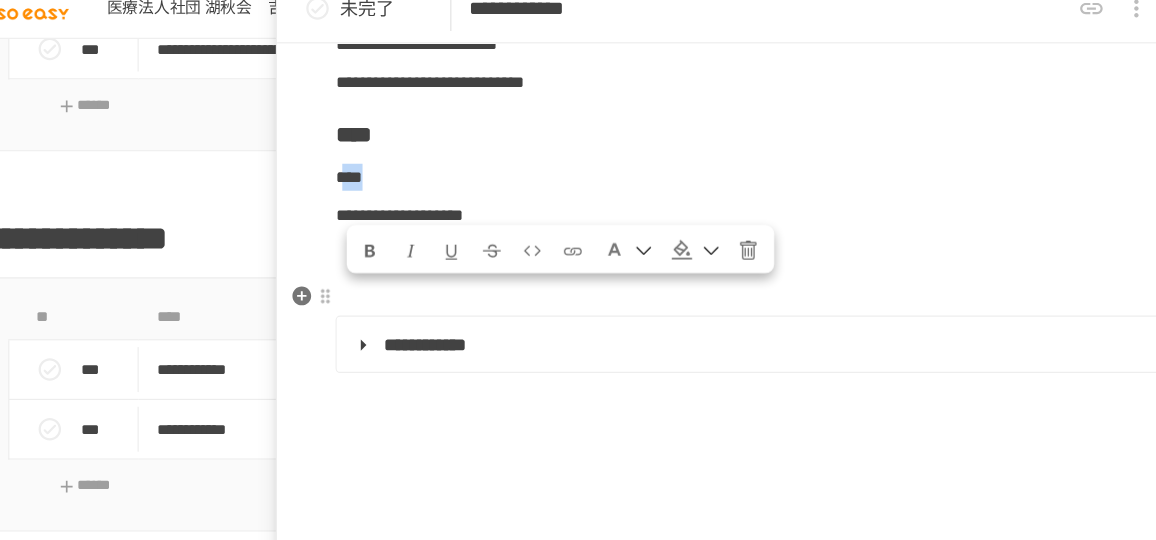 drag, startPoint x: 439, startPoint y: 287, endPoint x: 380, endPoint y: 285, distance: 59.03389 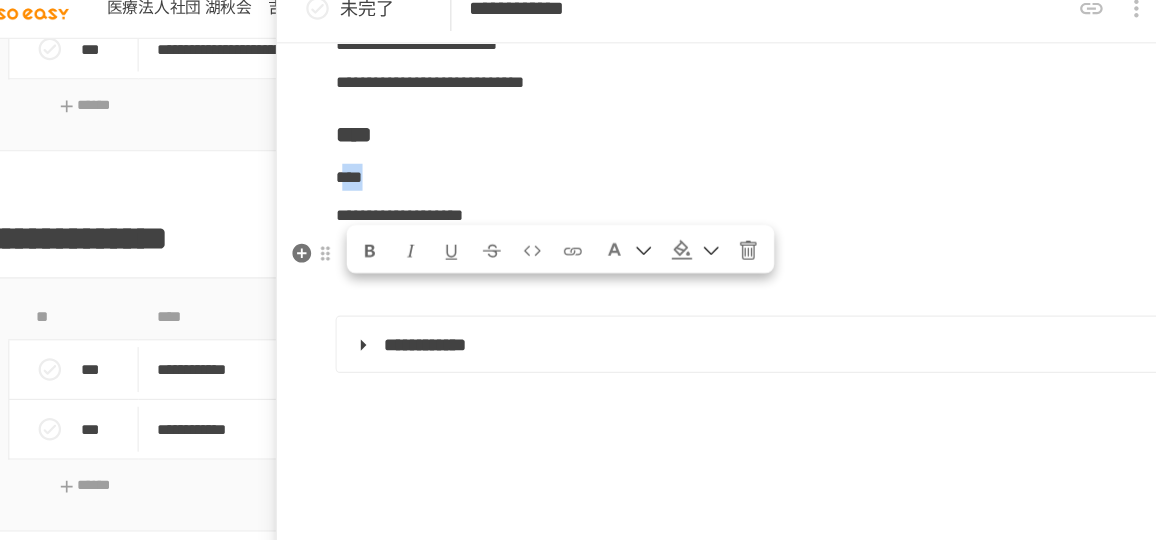 click at bounding box center [399, 245] 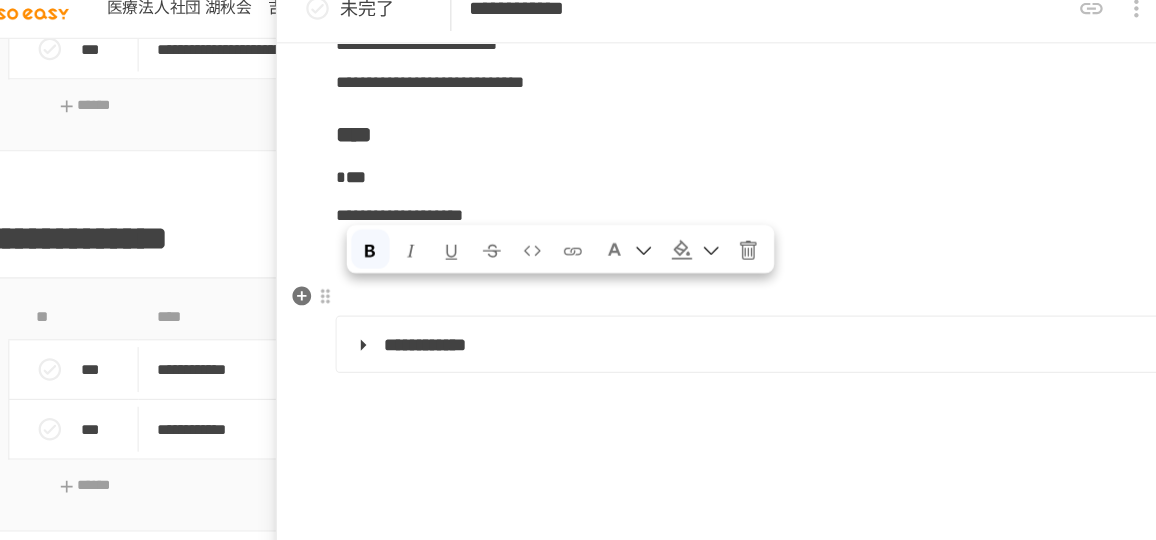click on "* ***" at bounding box center (736, 180) 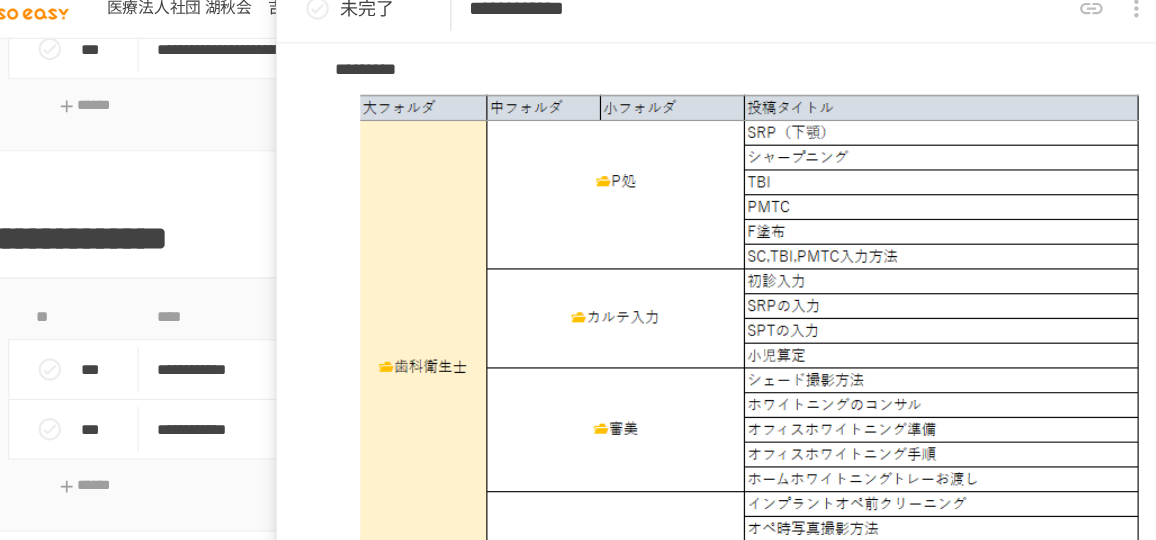 scroll, scrollTop: 8101, scrollLeft: 0, axis: vertical 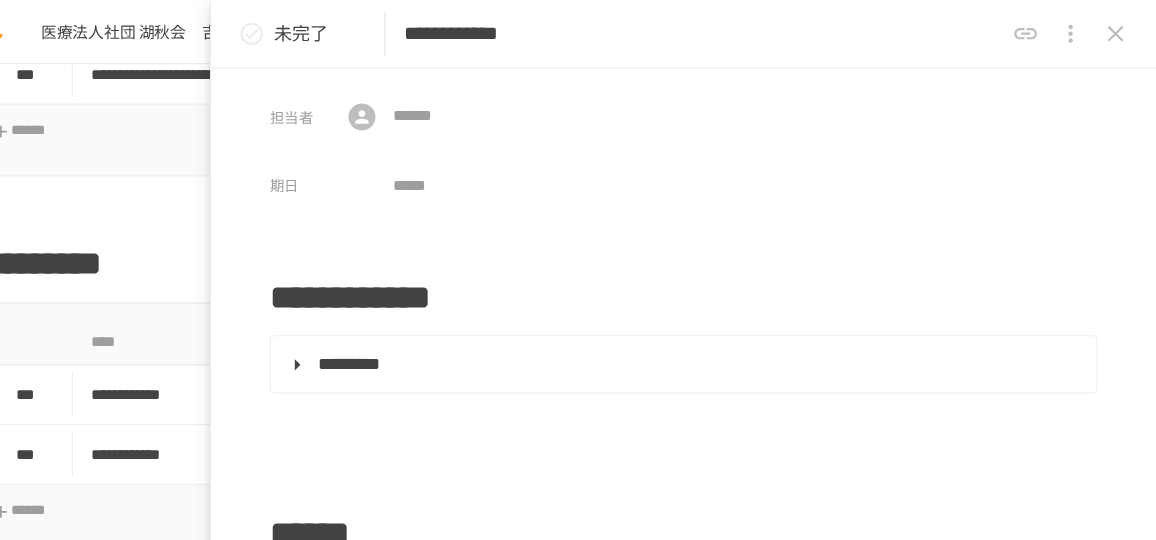 click 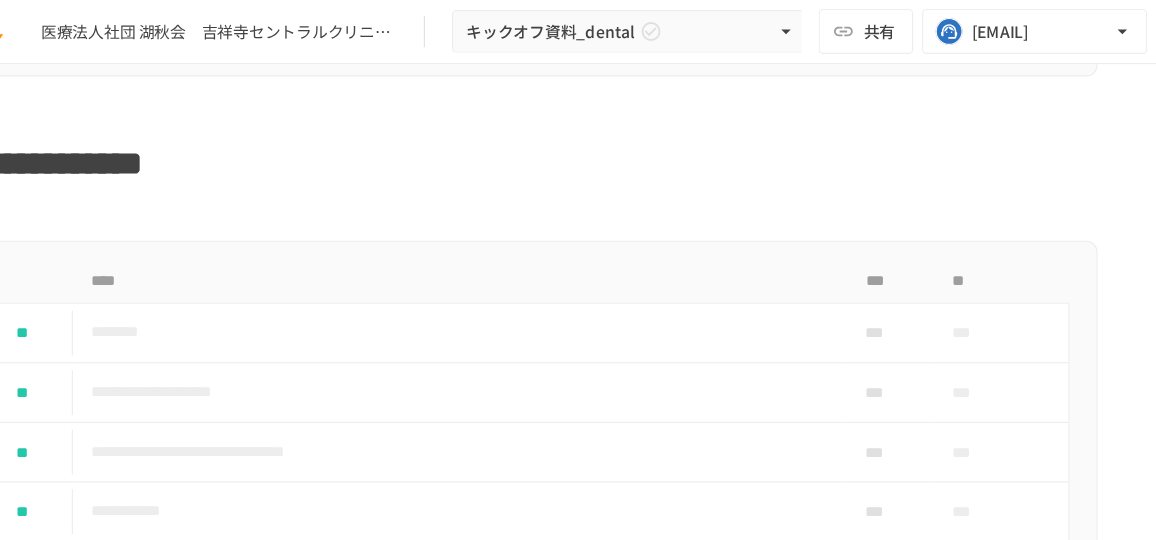 scroll, scrollTop: 1773, scrollLeft: 0, axis: vertical 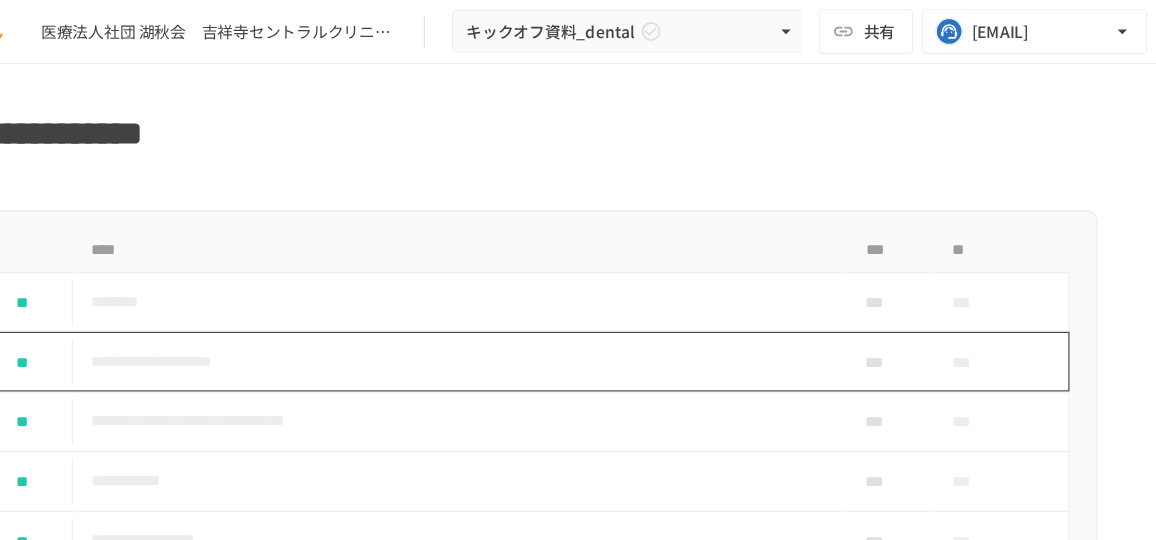 click on "**********" at bounding box center [536, 321] 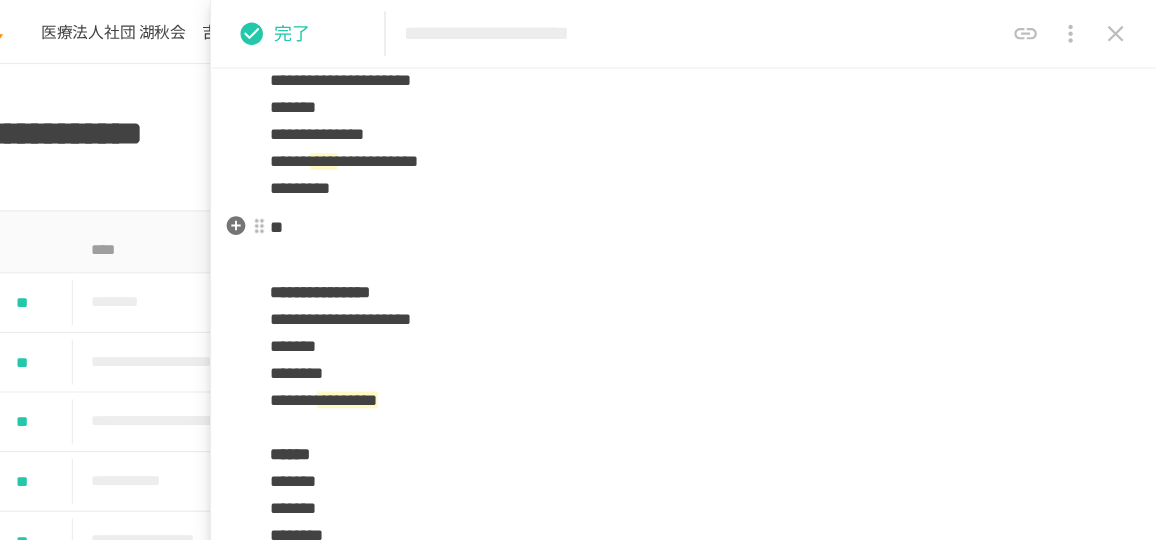 scroll, scrollTop: 1130, scrollLeft: 0, axis: vertical 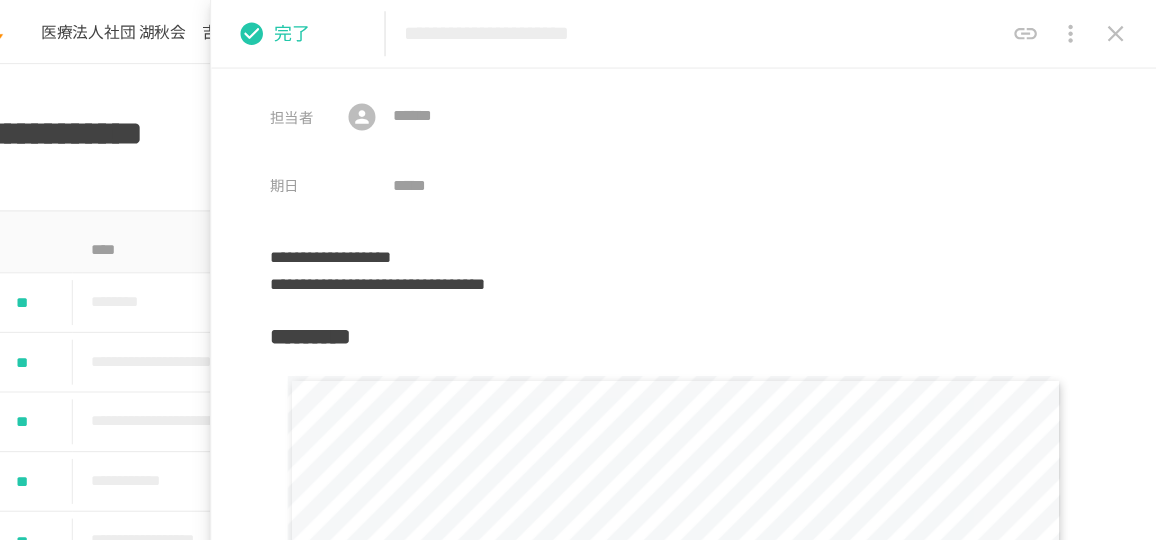 click 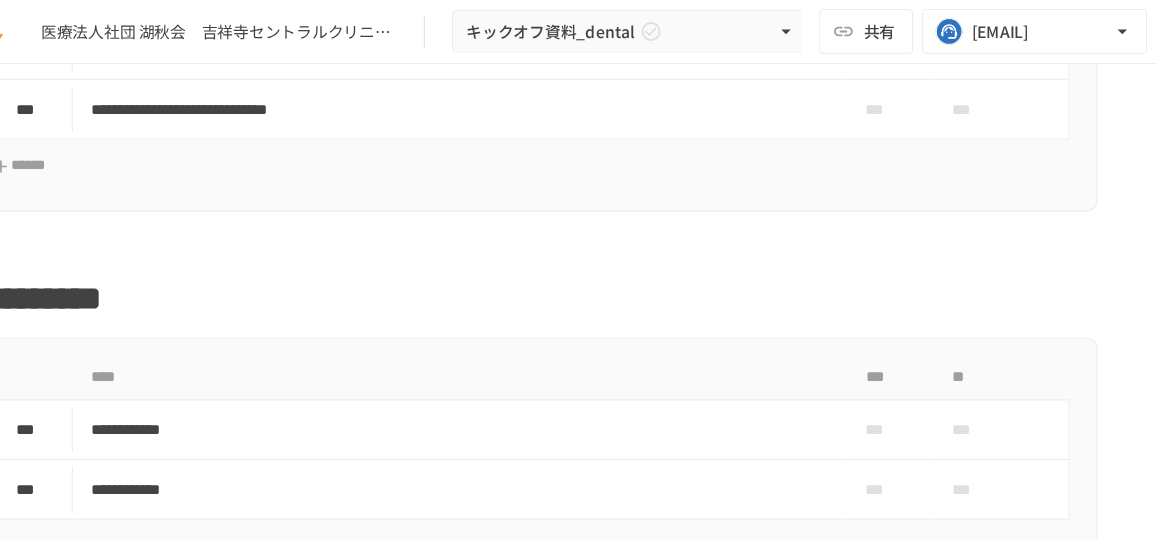 scroll, scrollTop: 2823, scrollLeft: 0, axis: vertical 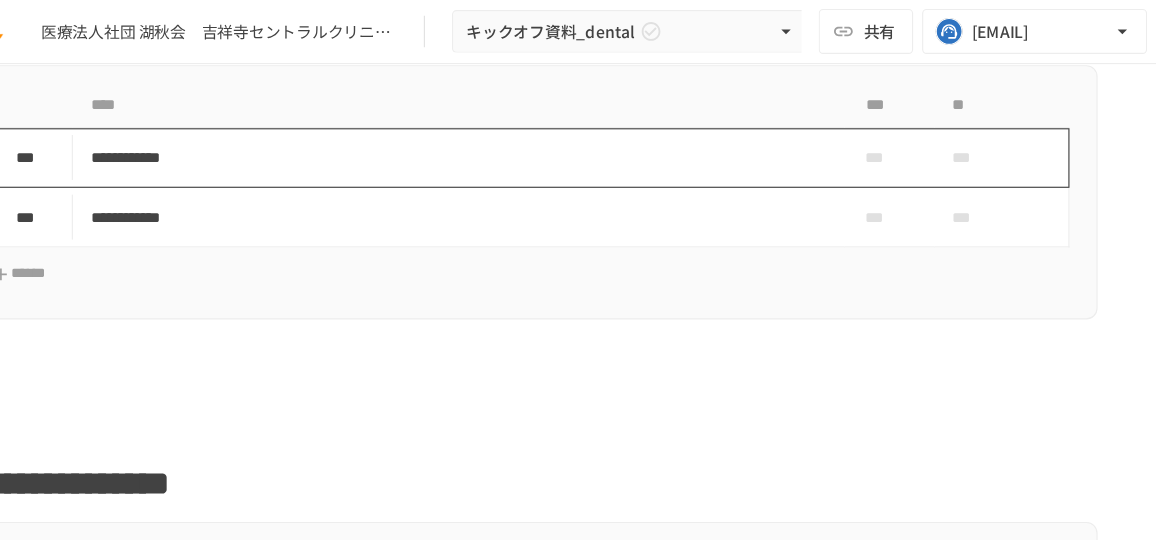 click on "**********" at bounding box center (530, 140) 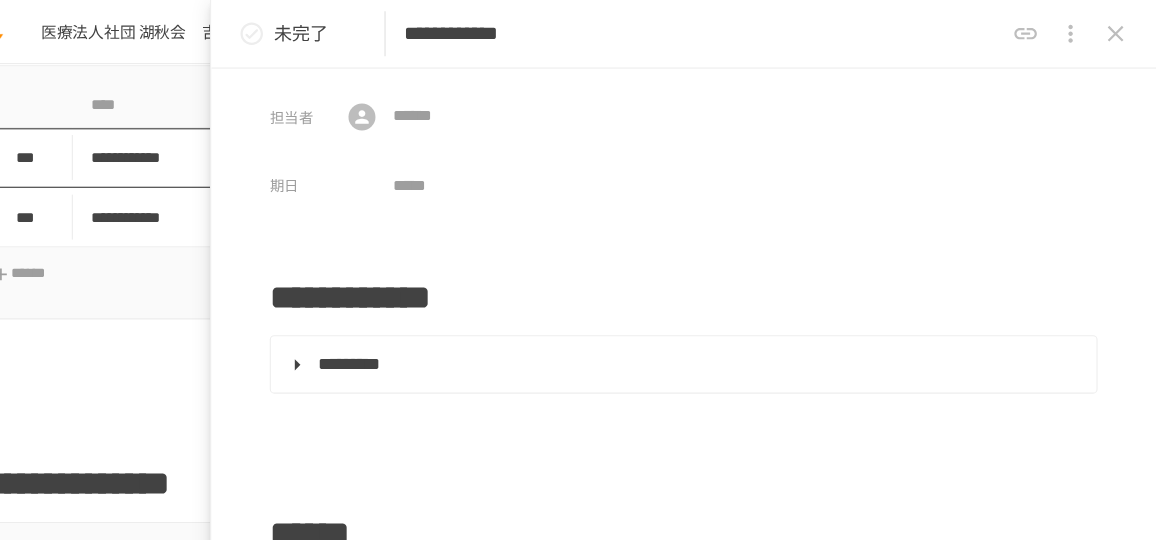 click on "**********" at bounding box center (578, 249) 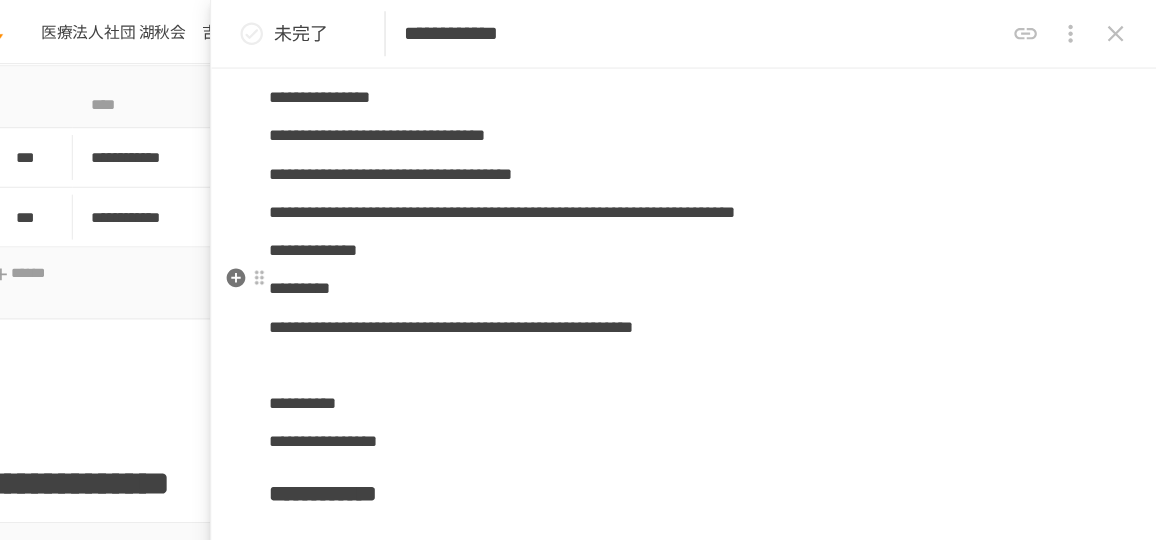 scroll, scrollTop: 5170, scrollLeft: 0, axis: vertical 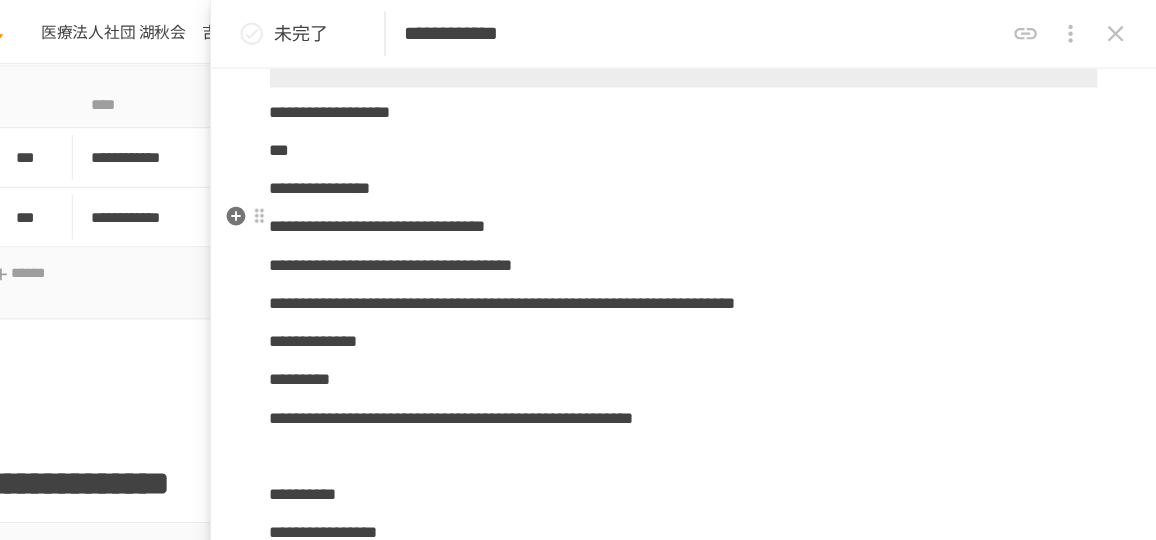 click on "***" at bounding box center [377, 133] 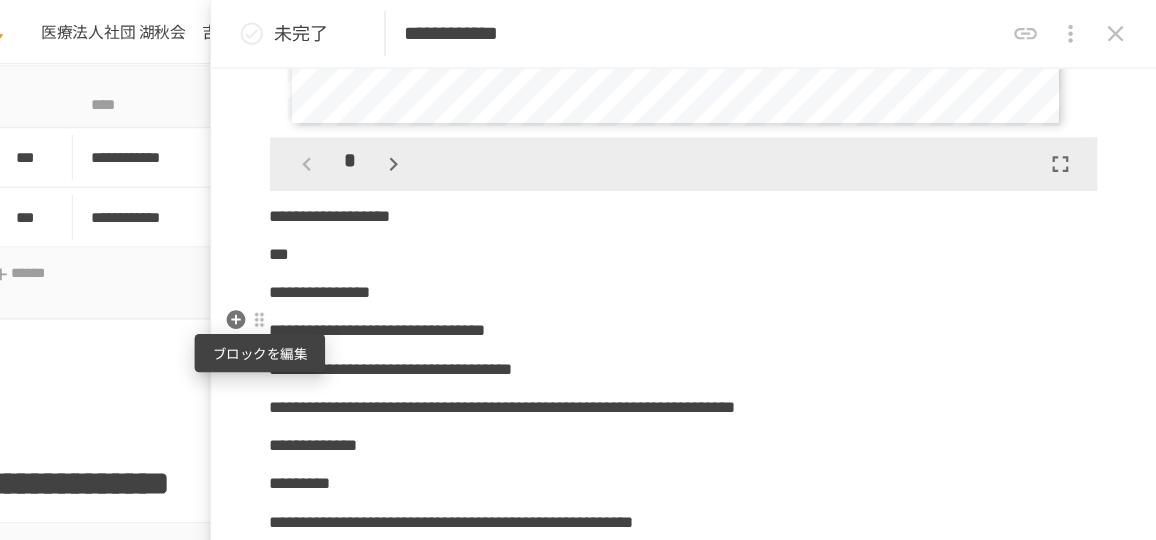scroll, scrollTop: 5076, scrollLeft: 0, axis: vertical 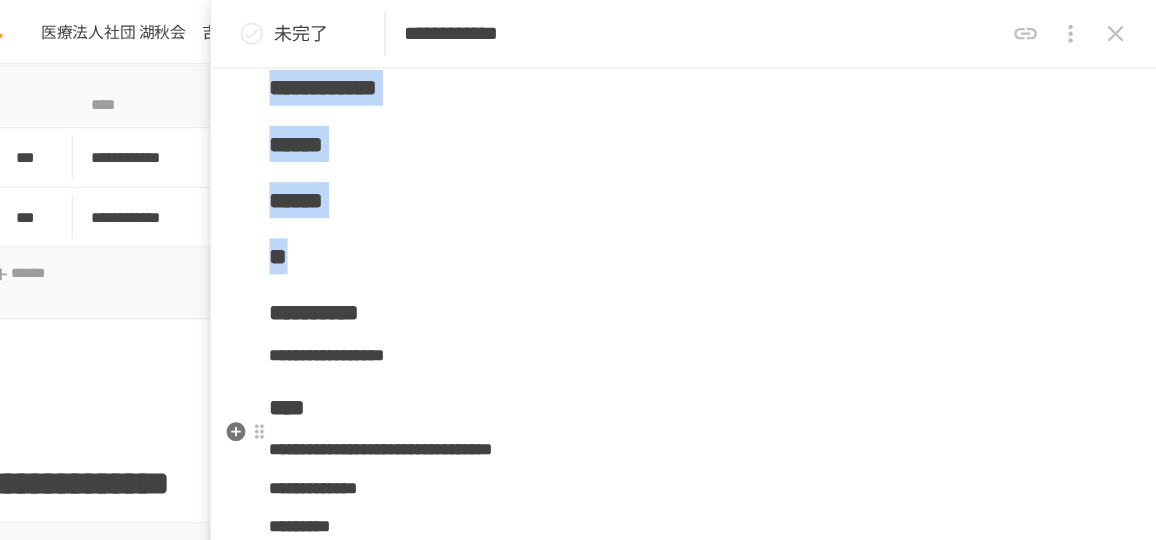 drag, startPoint x: 370, startPoint y: 286, endPoint x: 469, endPoint y: 305, distance: 100.80675 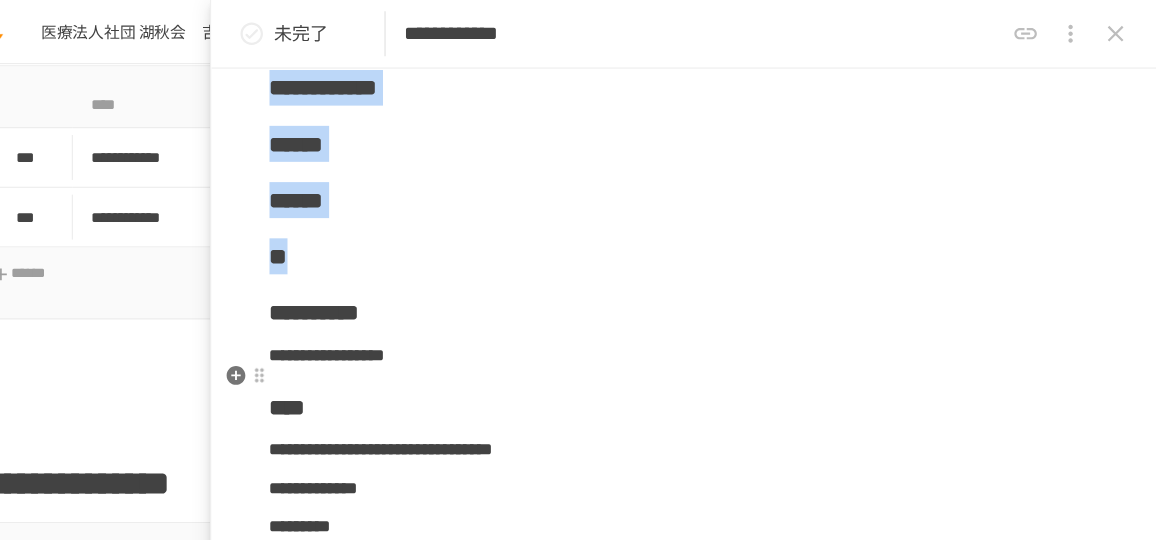 click on "**" at bounding box center [736, 228] 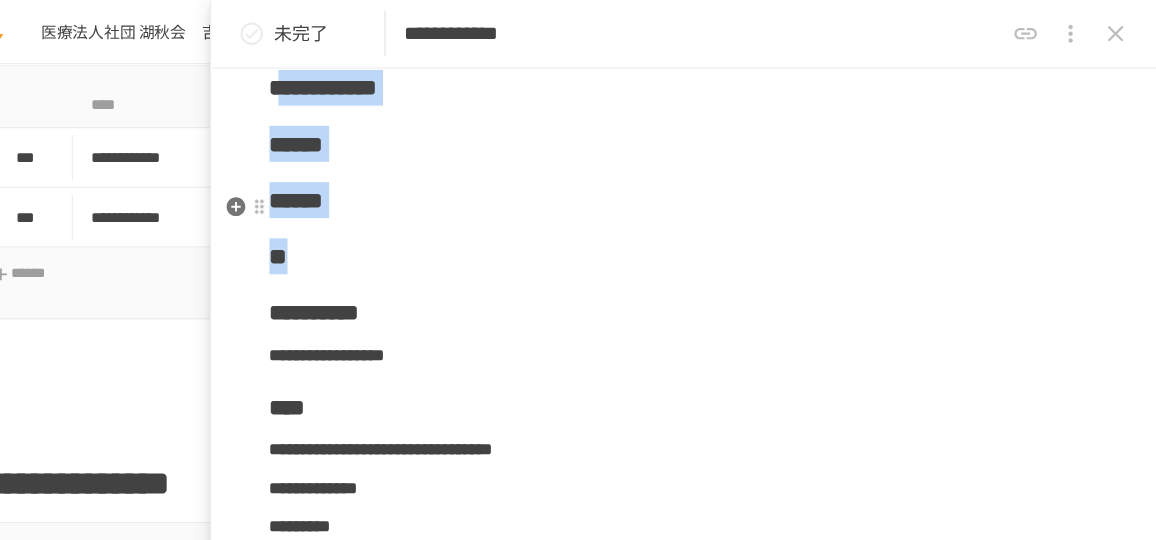 drag, startPoint x: 423, startPoint y: 336, endPoint x: 379, endPoint y: 197, distance: 145.7978 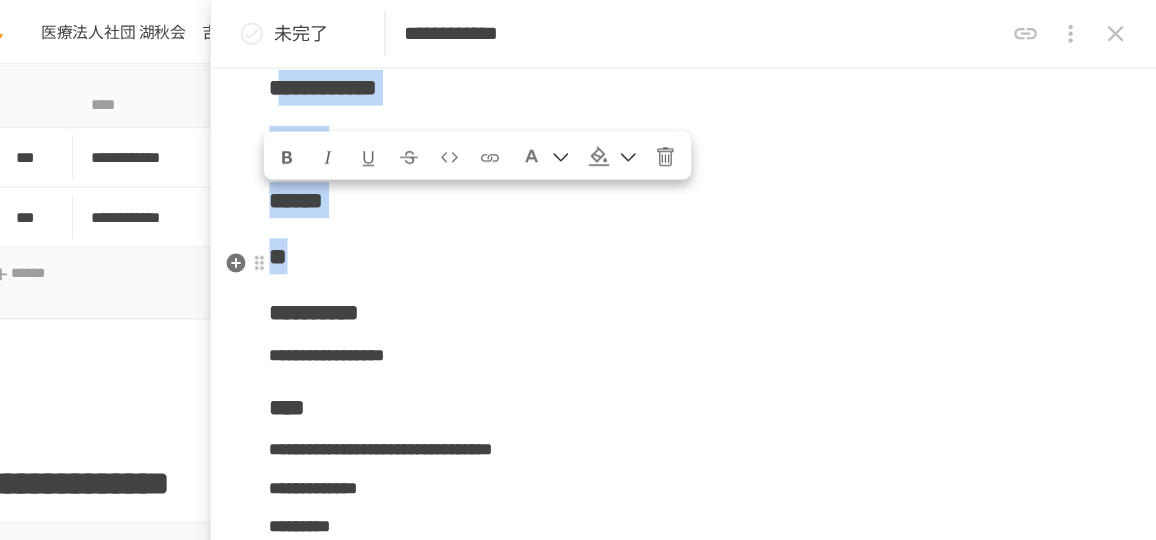 click on "**********" at bounding box center (736, 1533) 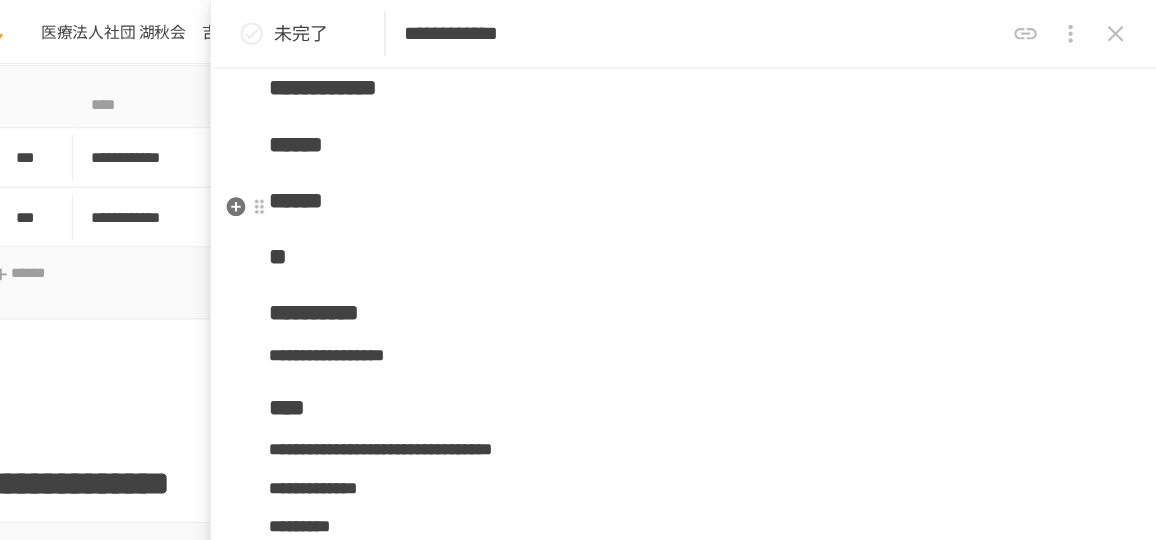 click on "**********" at bounding box center [416, 78] 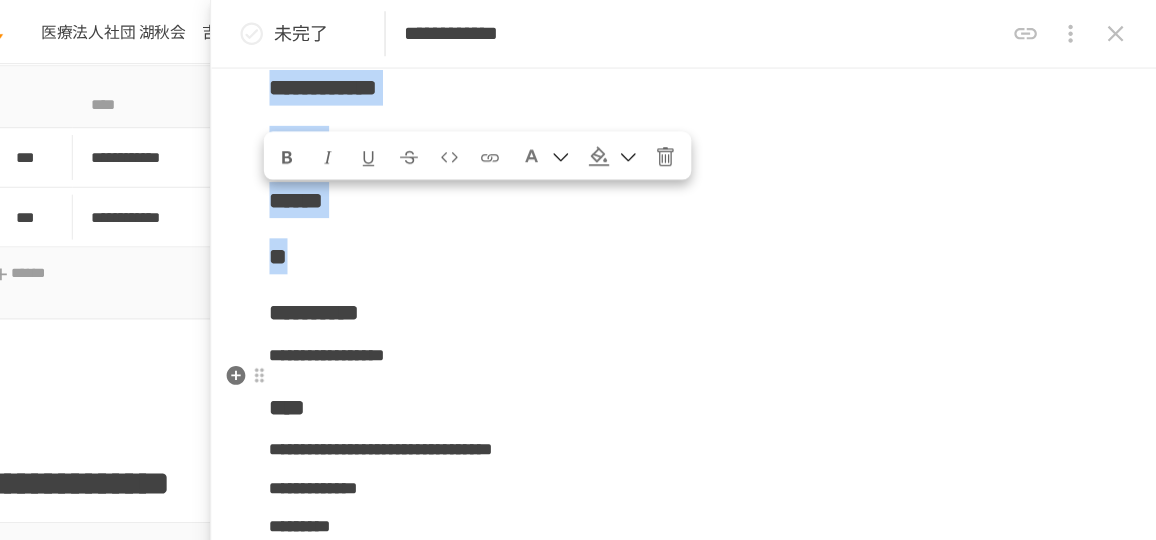 drag, startPoint x: 404, startPoint y: 203, endPoint x: 464, endPoint y: 319, distance: 130.59862 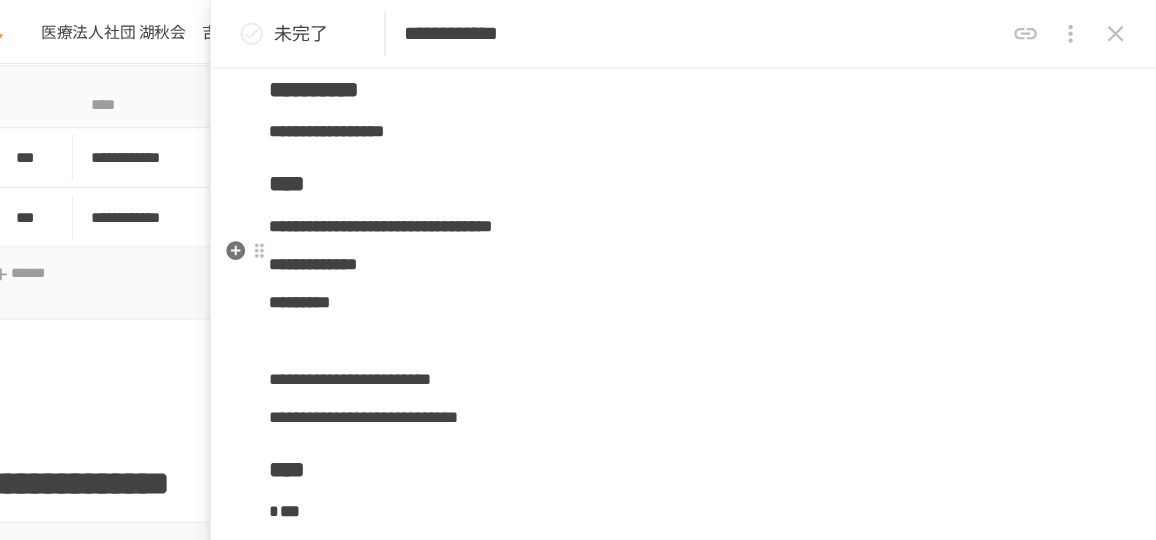 scroll, scrollTop: 5663, scrollLeft: 0, axis: vertical 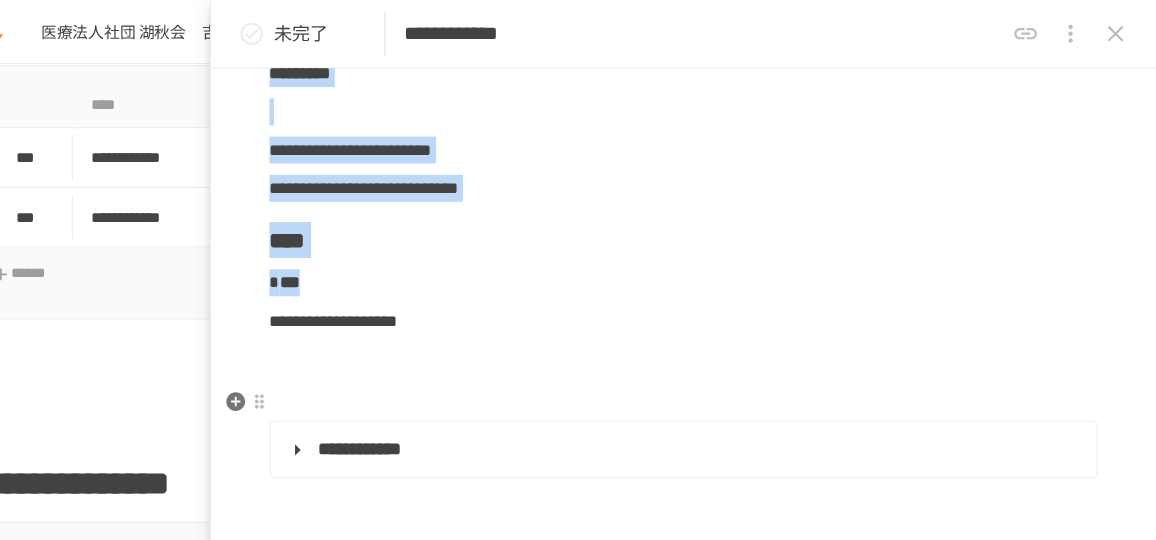 drag, startPoint x: 377, startPoint y: 181, endPoint x: 509, endPoint y: 350, distance: 214.44113 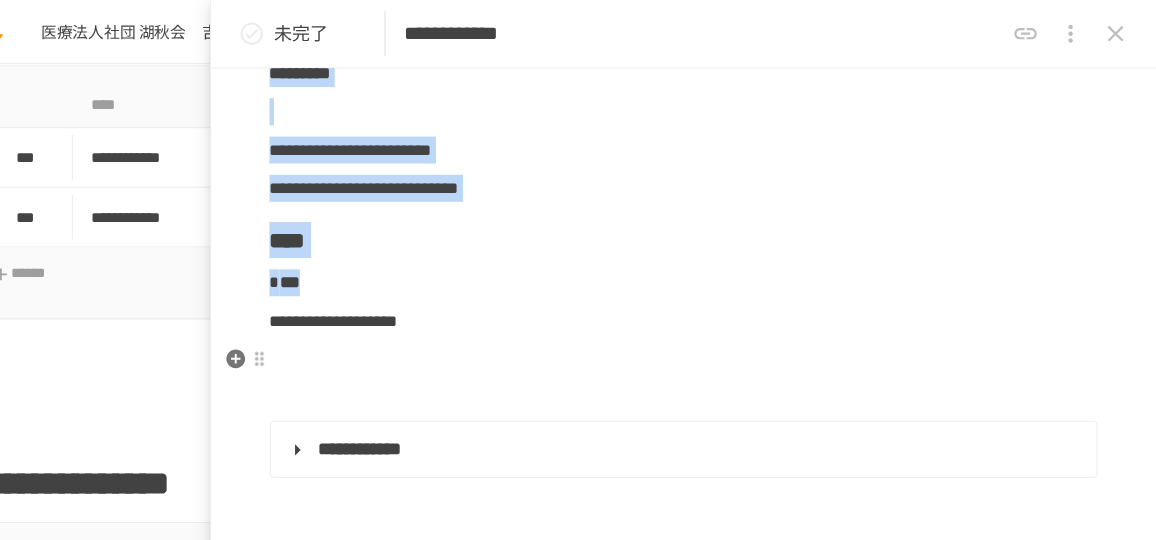 copy on "**********" 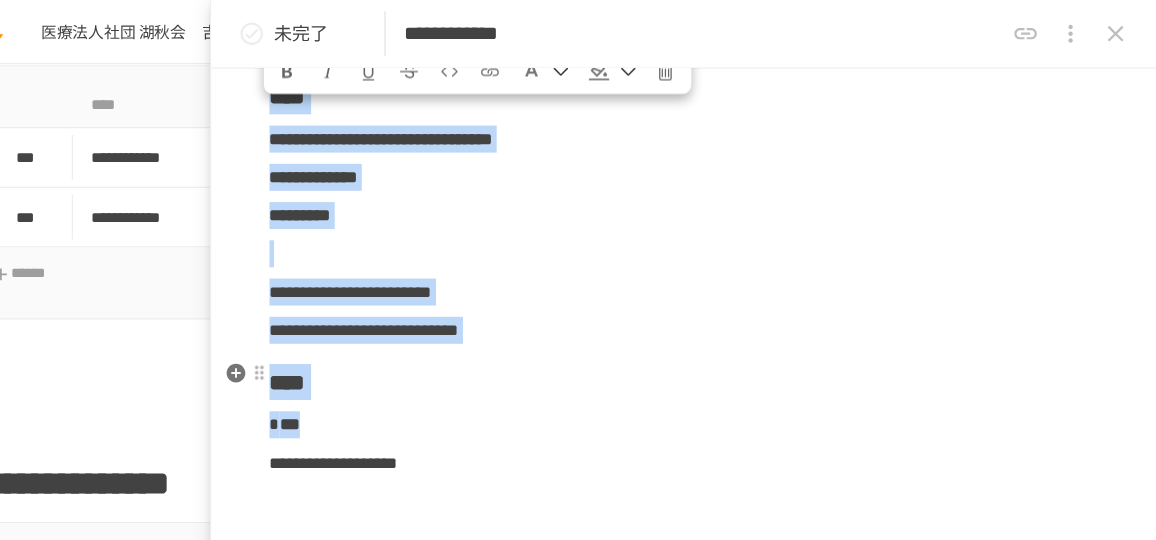 scroll, scrollTop: 5704, scrollLeft: 0, axis: vertical 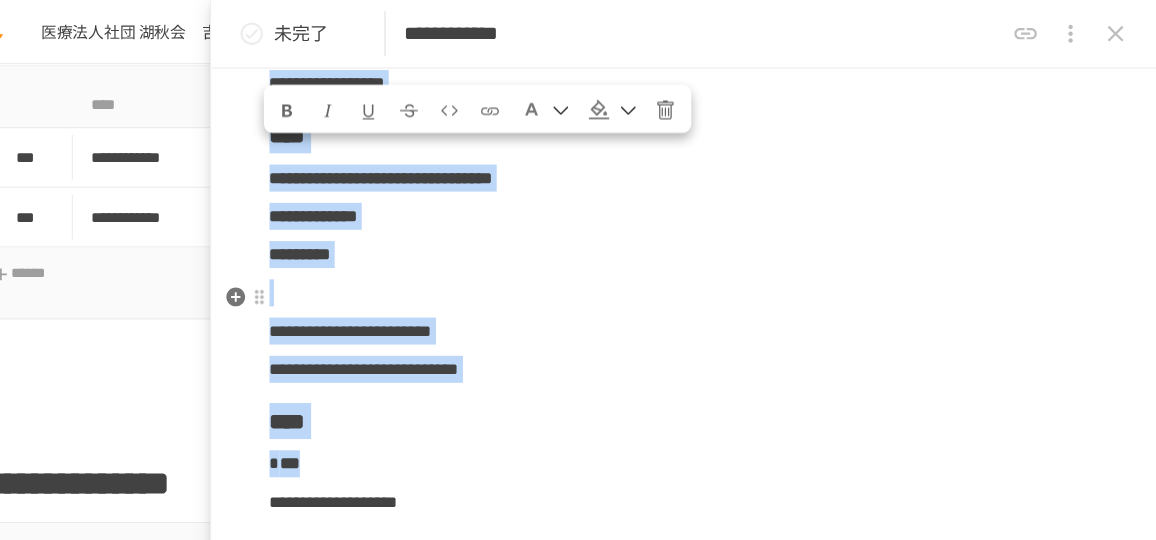 copy on "**********" 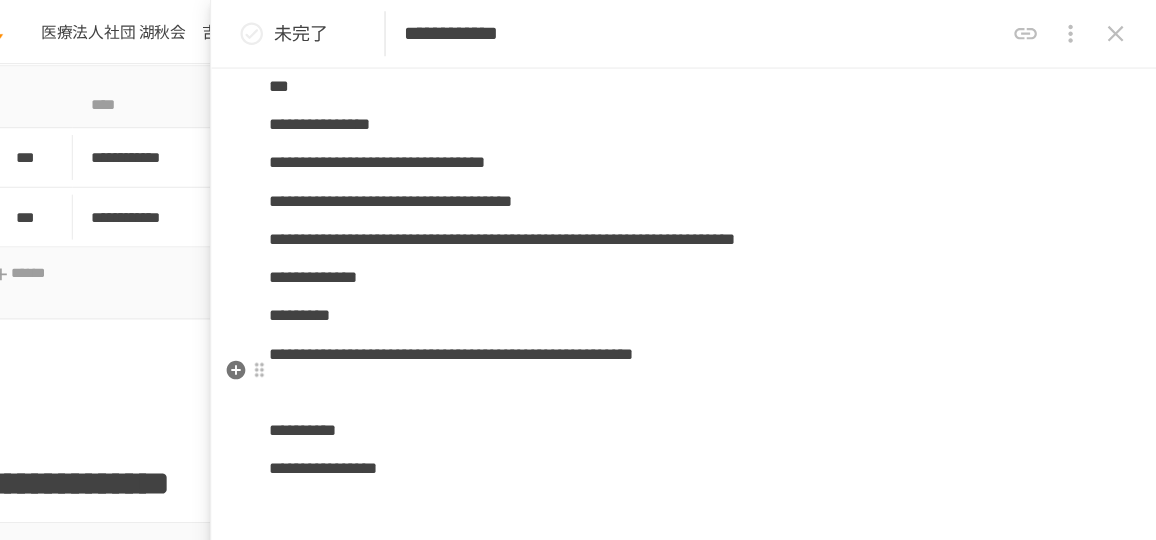 scroll, scrollTop: 5219, scrollLeft: 0, axis: vertical 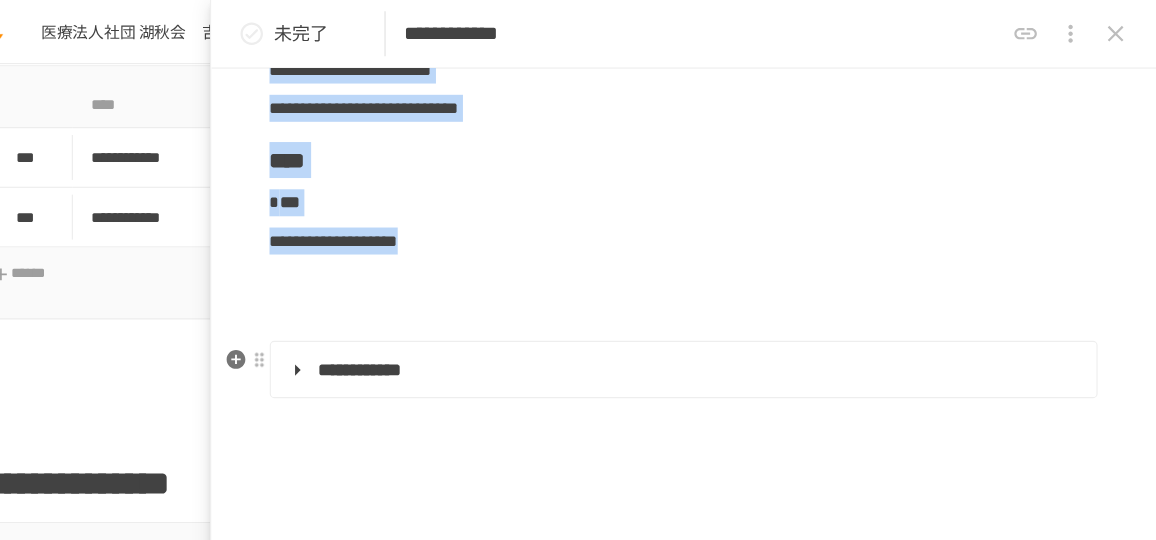 drag, startPoint x: 370, startPoint y: 144, endPoint x: 652, endPoint y: 325, distance: 335.08954 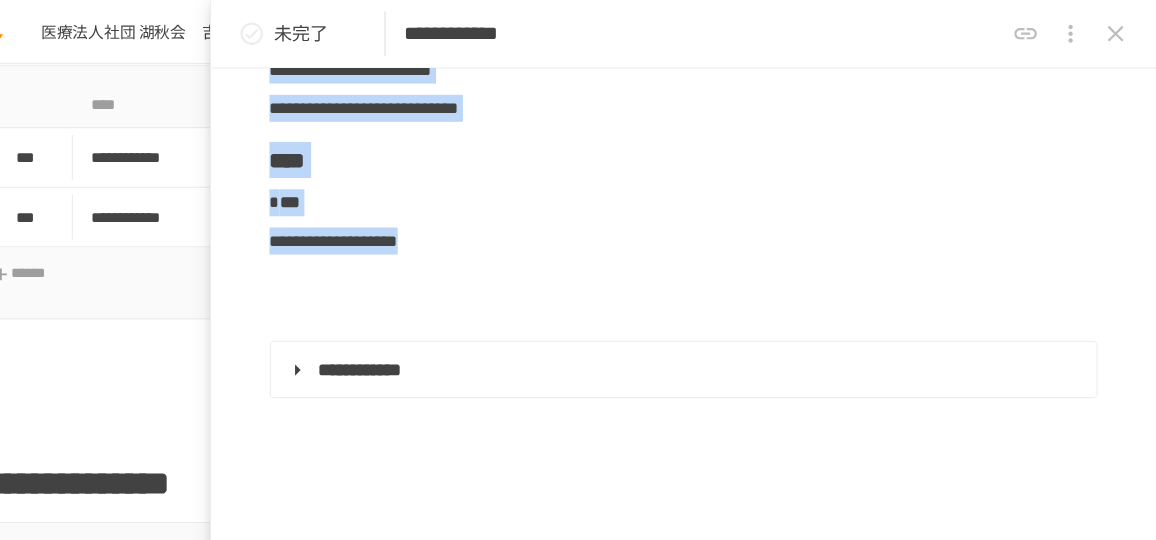 click 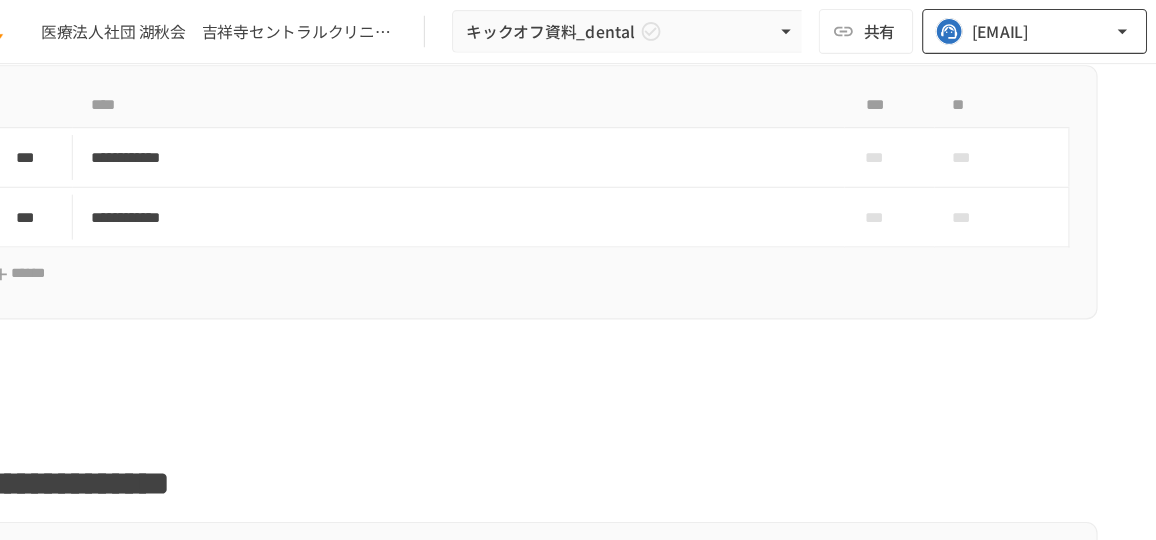 scroll, scrollTop: 157, scrollLeft: 0, axis: vertical 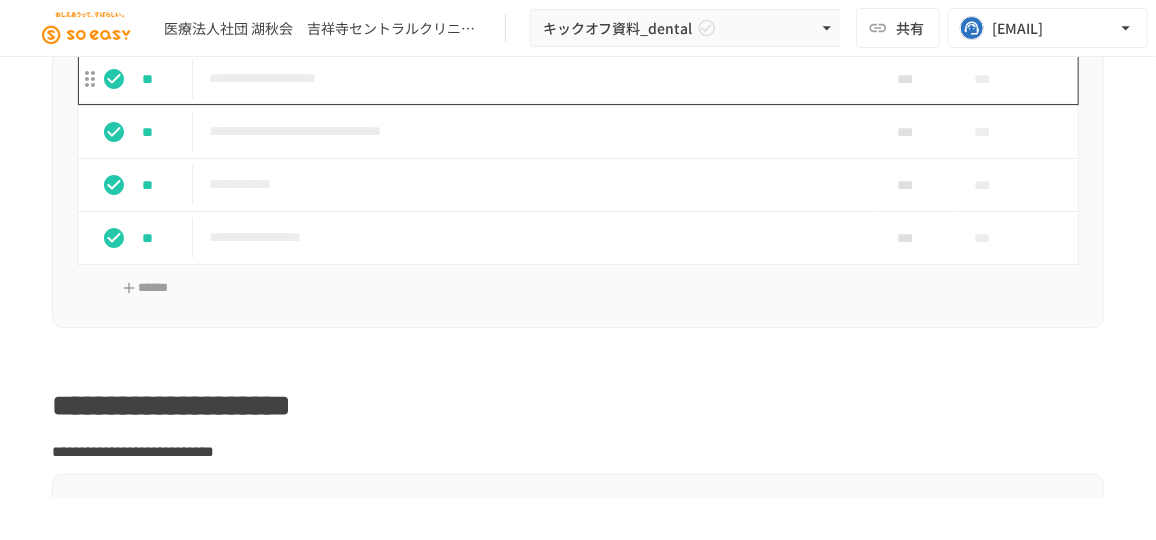 click on "**********" at bounding box center (530, 78) 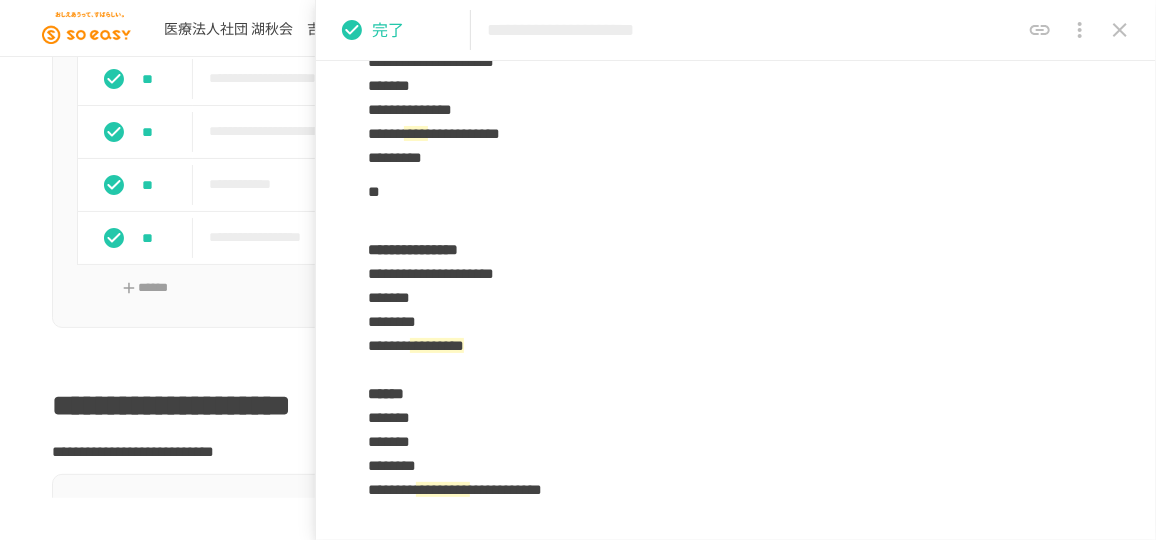 scroll, scrollTop: 1090, scrollLeft: 0, axis: vertical 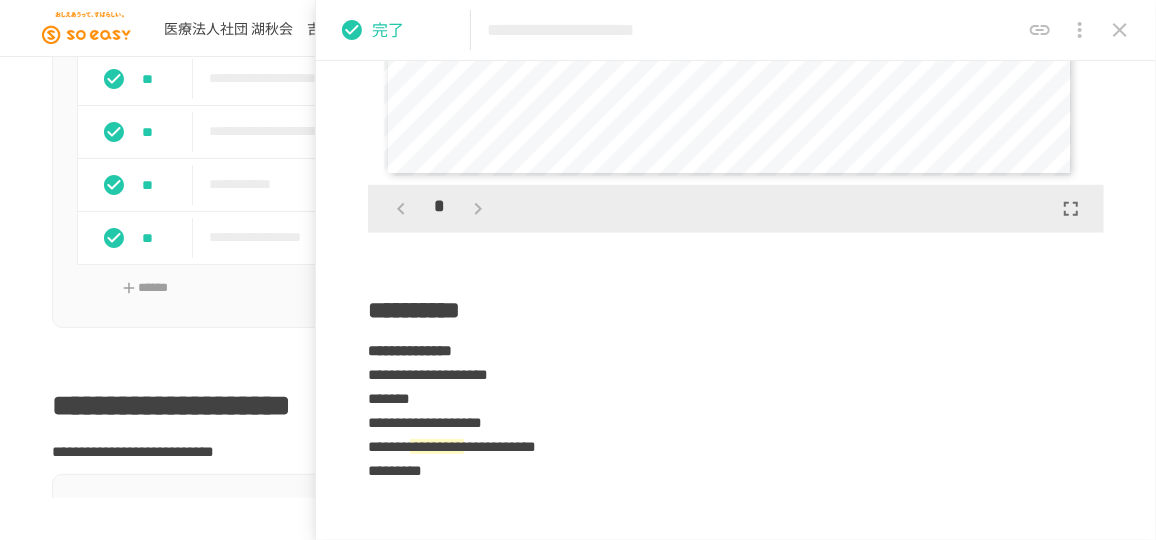 click 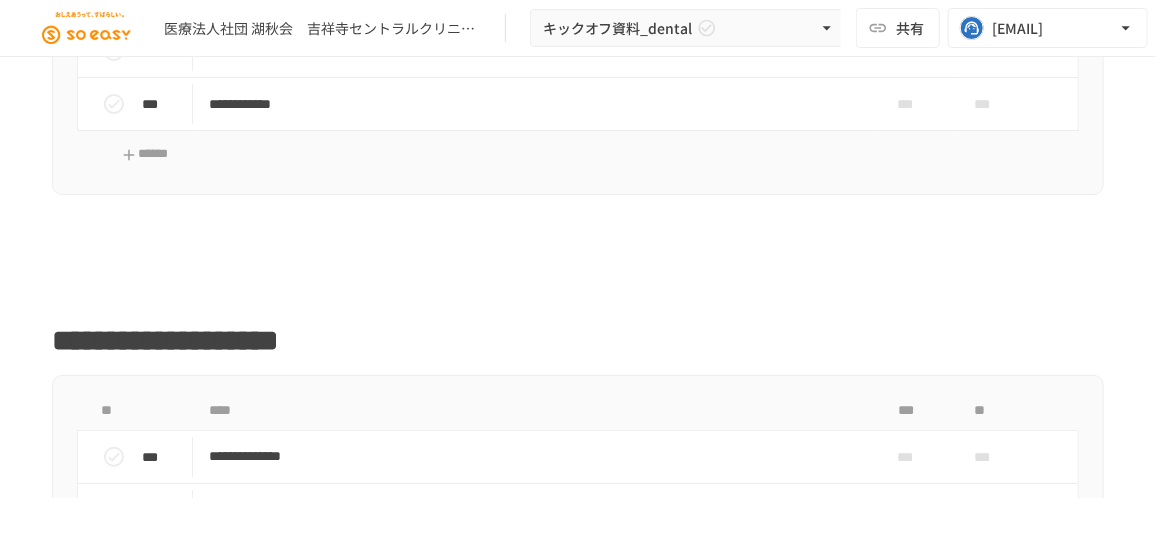 scroll, scrollTop: 2744, scrollLeft: 0, axis: vertical 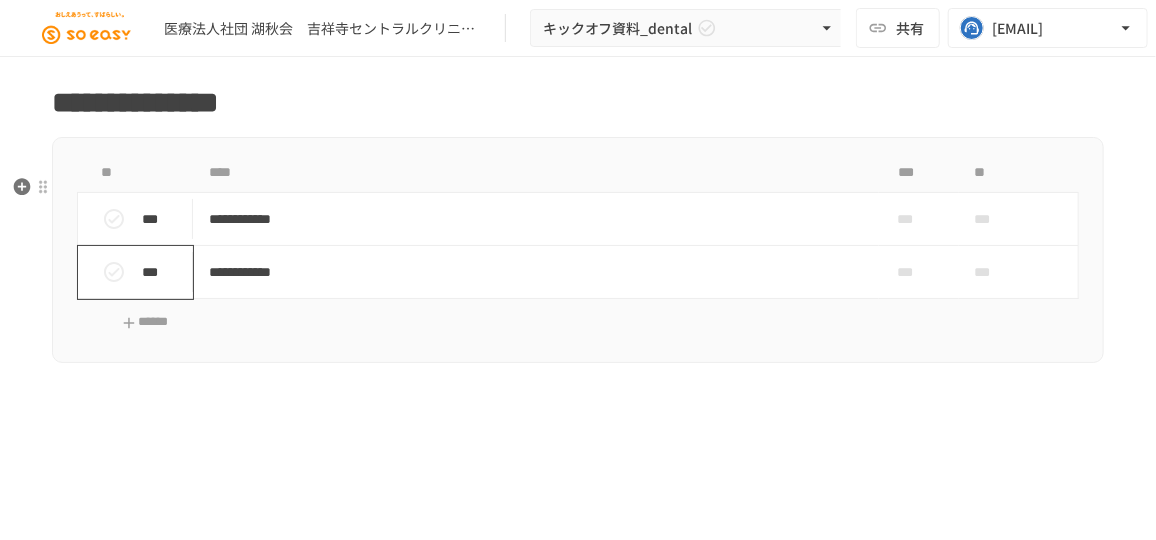 click 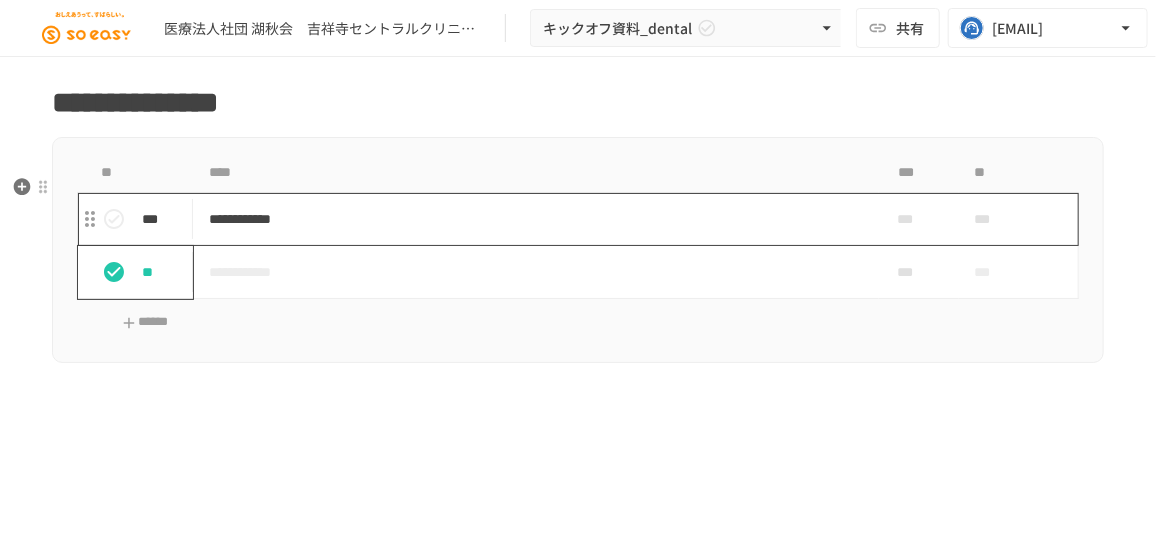 click on "**********" at bounding box center (530, 219) 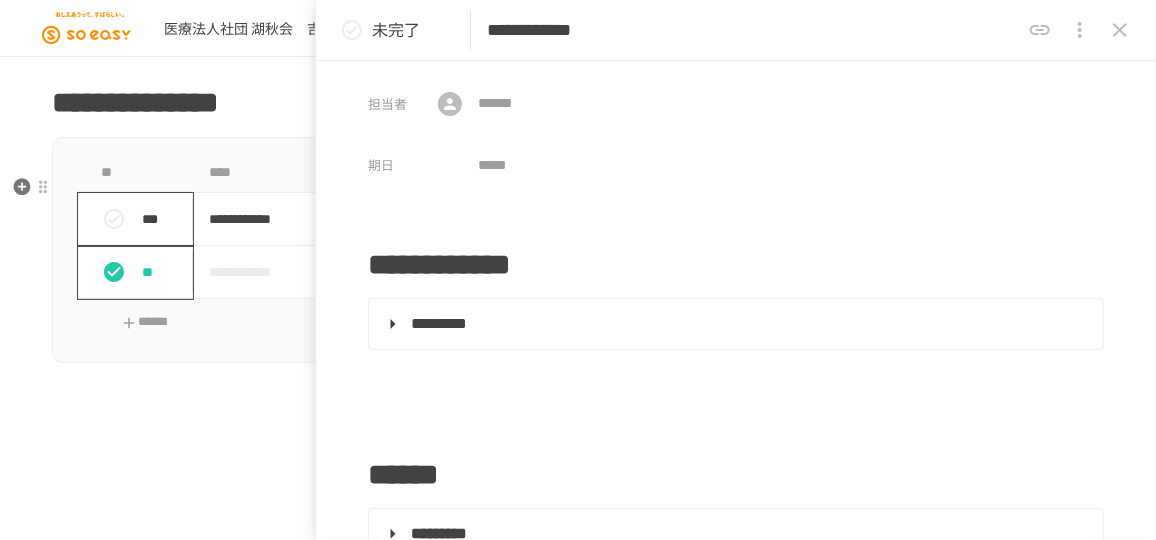 click 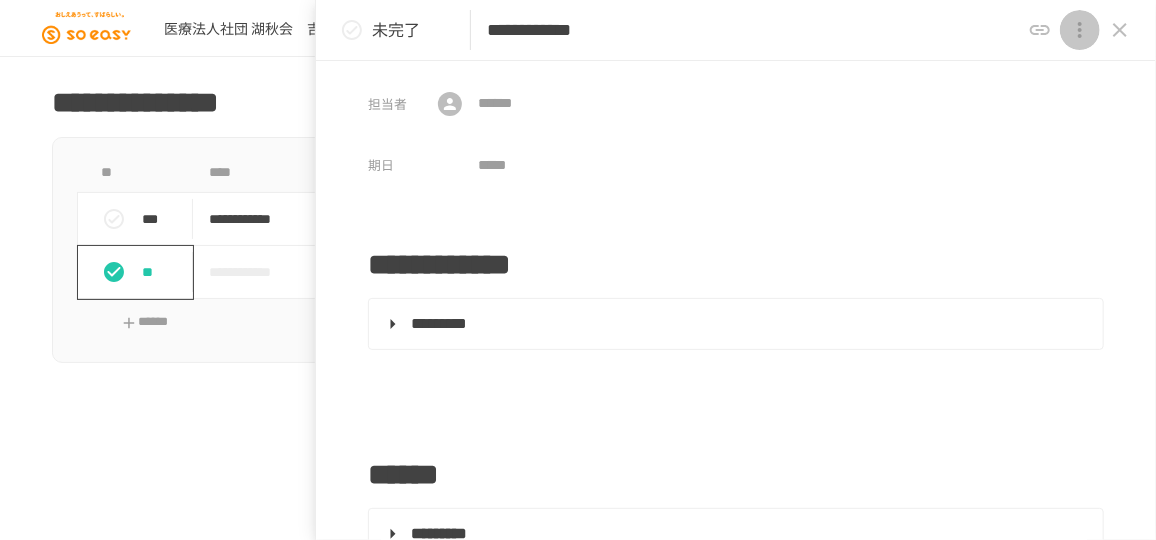 click 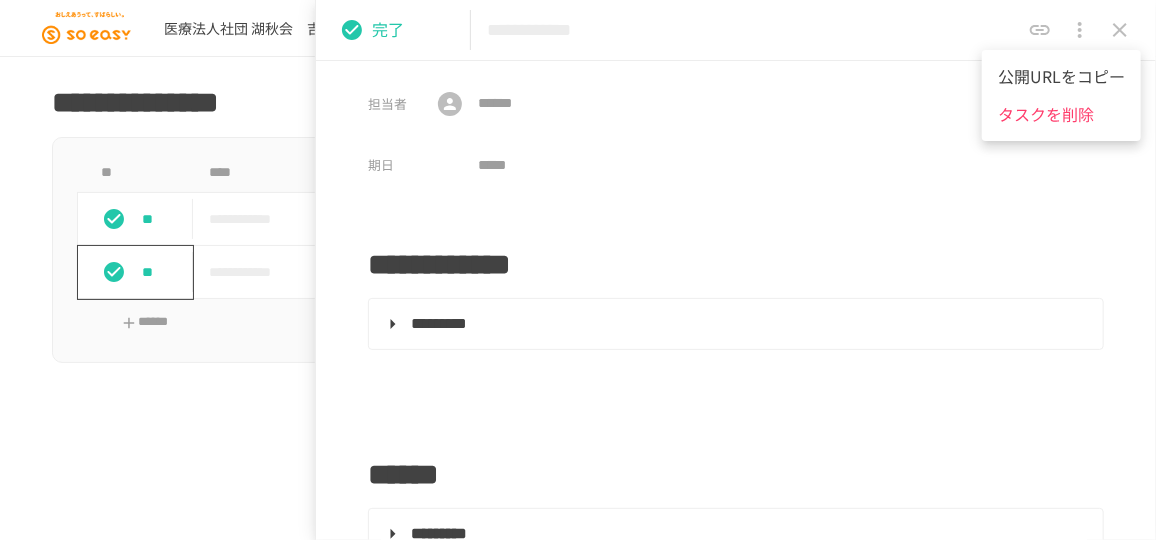 click on "公開URLをコピー" at bounding box center [1061, 77] 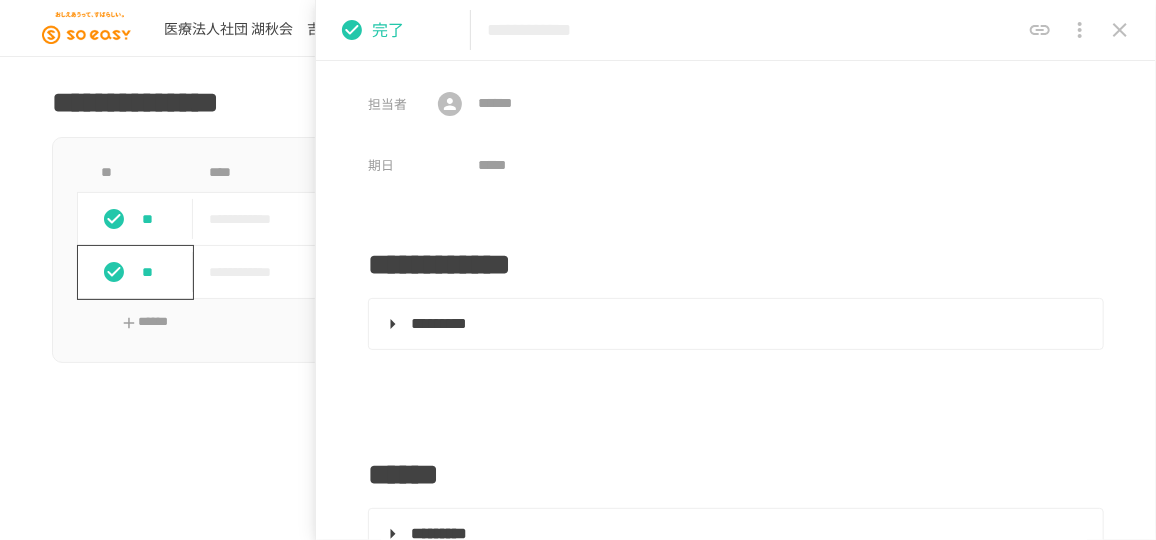 click 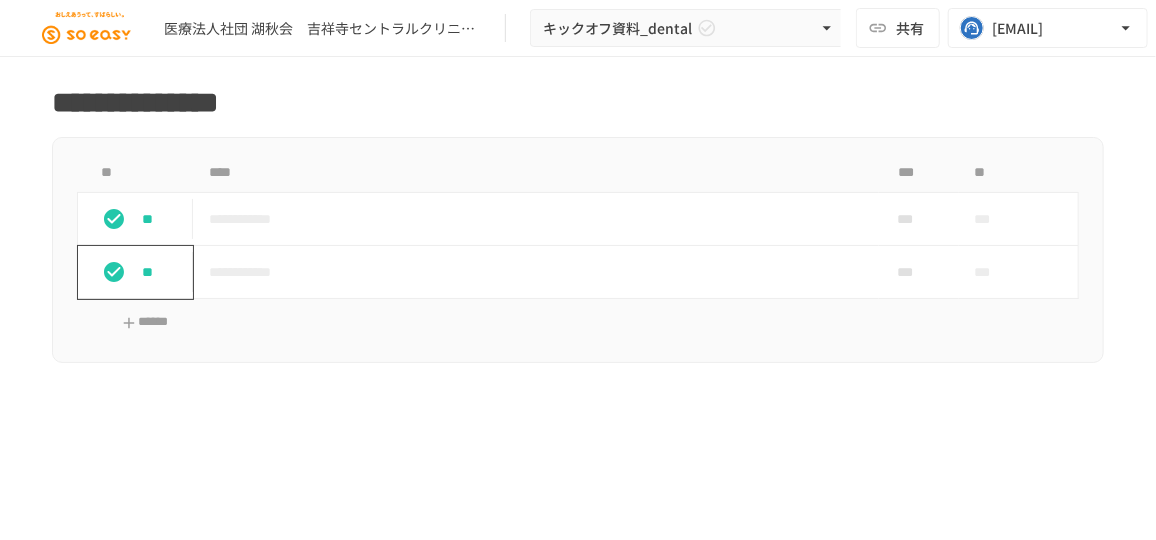 scroll, scrollTop: 157, scrollLeft: 0, axis: vertical 